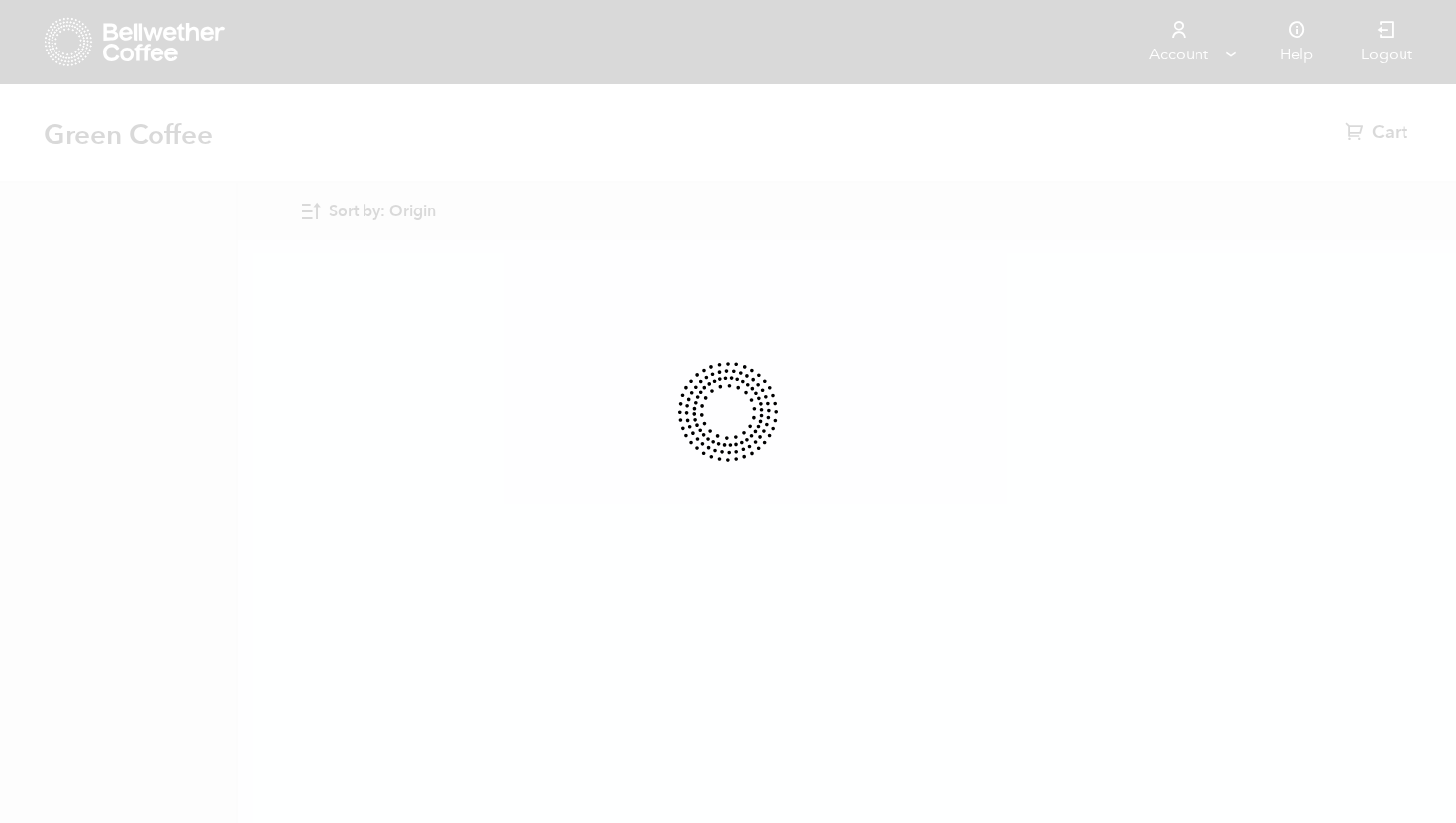 scroll, scrollTop: 0, scrollLeft: 0, axis: both 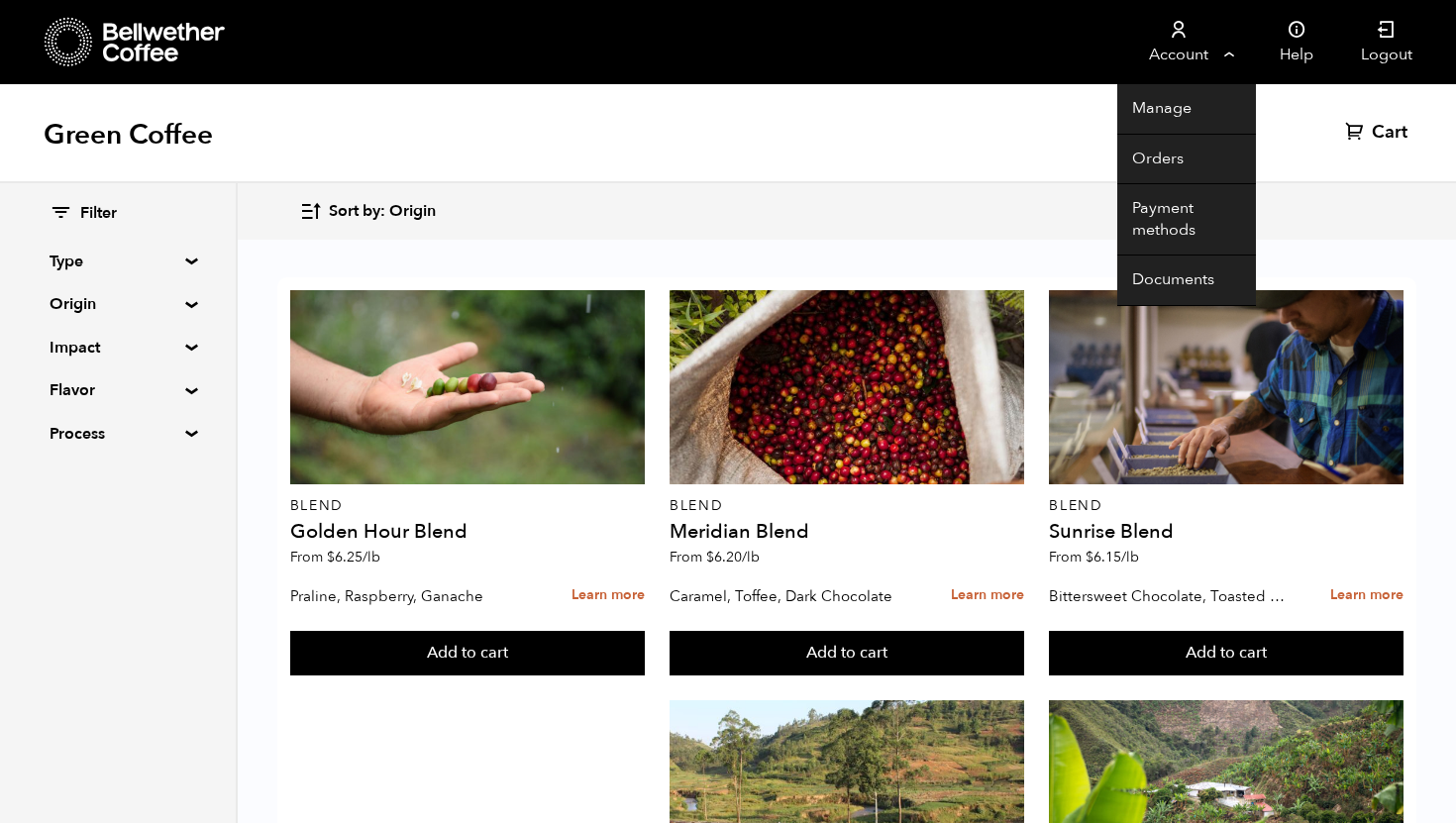 click on "Account" at bounding box center (1178, 42) 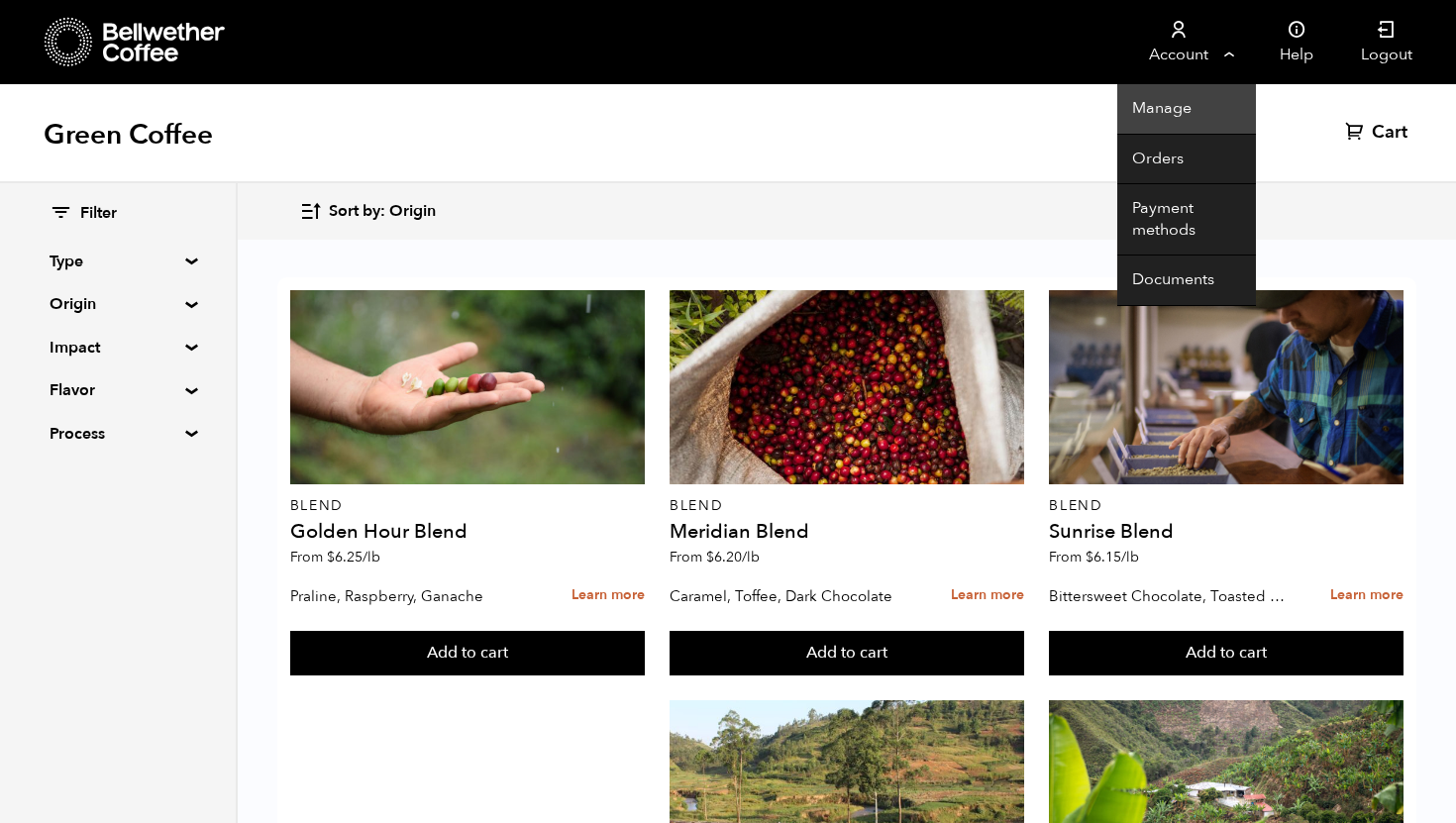 click on "Manage" at bounding box center [1187, 109] 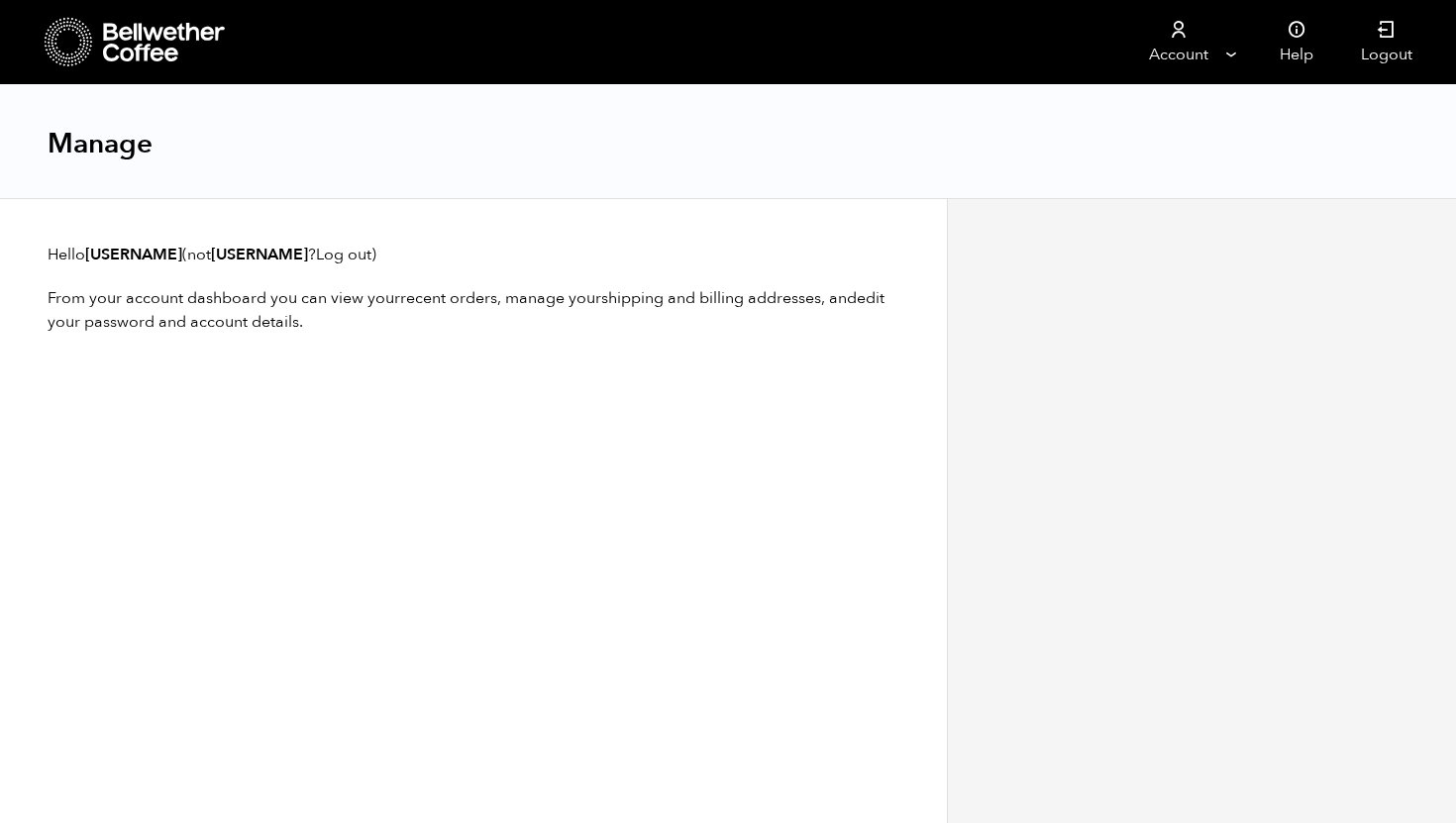 scroll, scrollTop: 0, scrollLeft: 0, axis: both 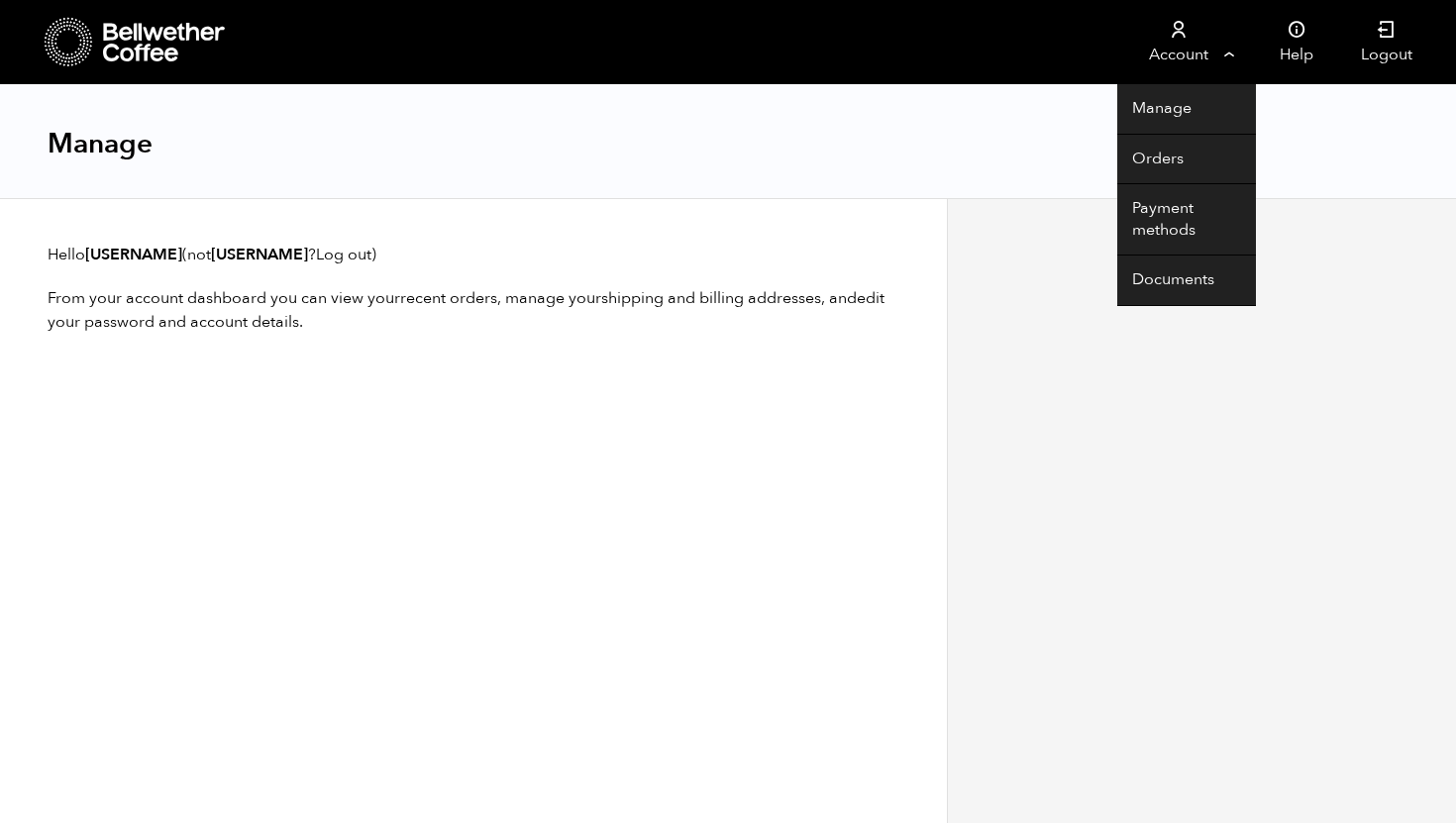click at bounding box center [1179, 30] 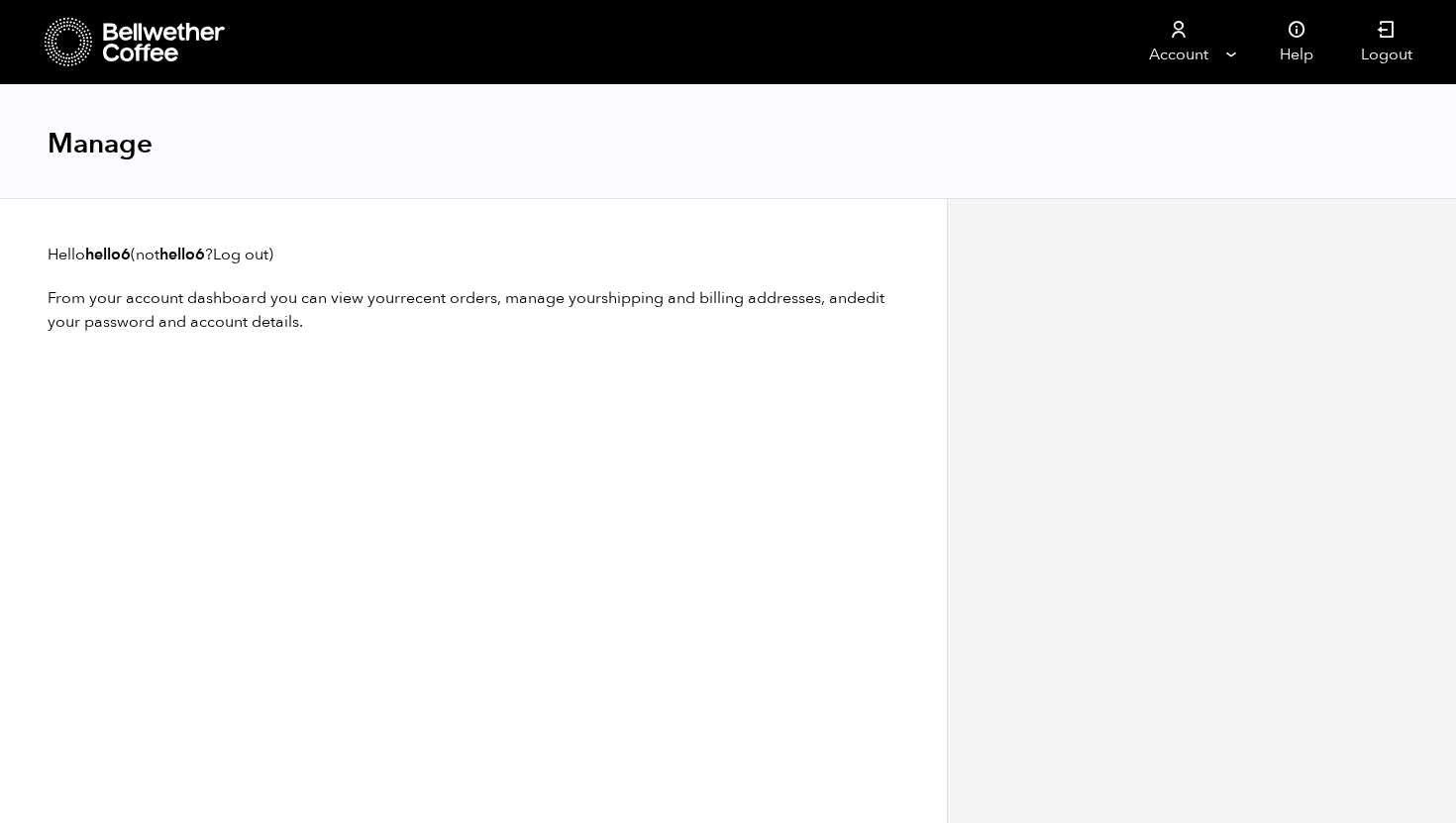 scroll, scrollTop: 0, scrollLeft: 0, axis: both 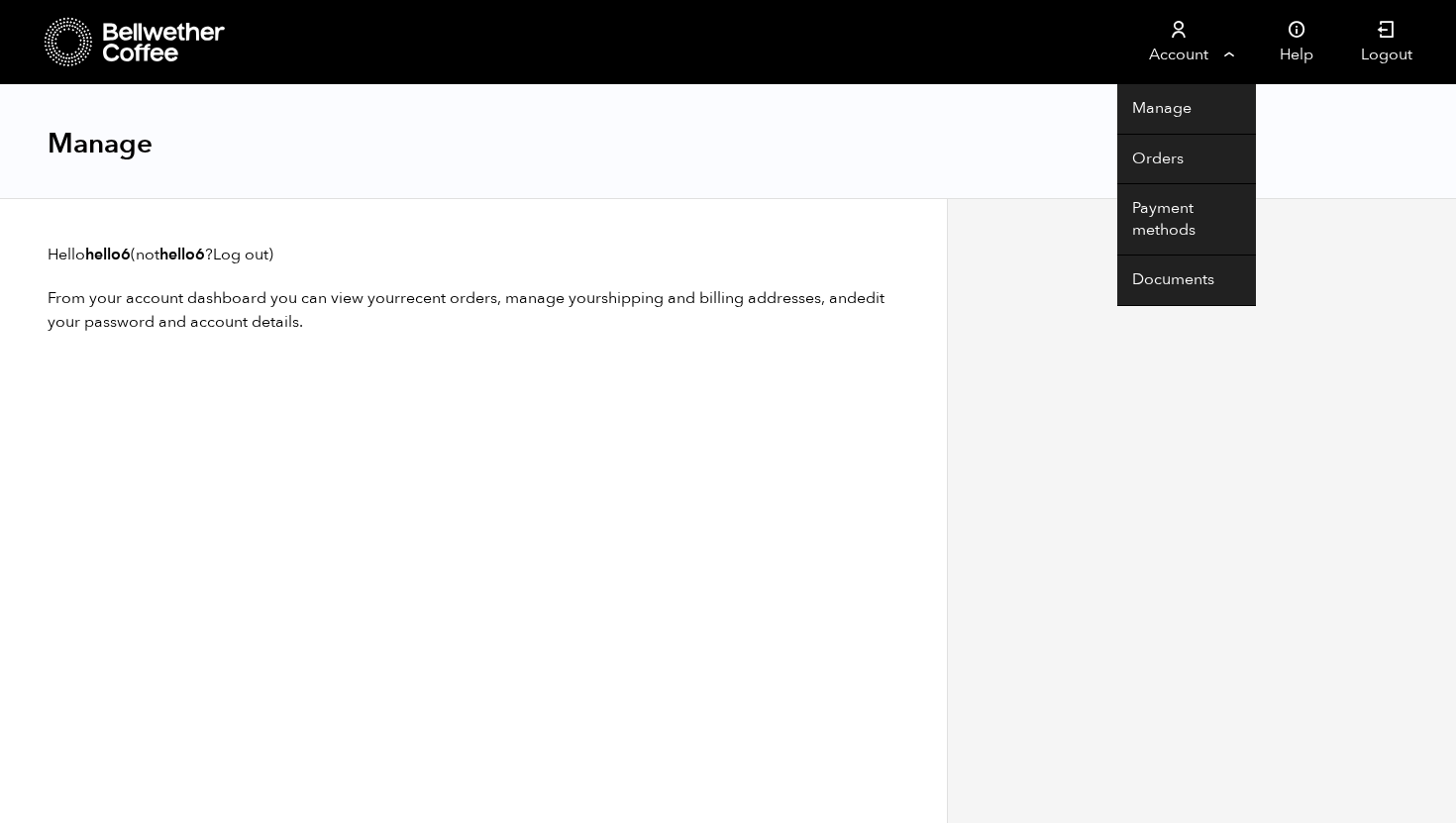click on "Account" at bounding box center (1178, 42) 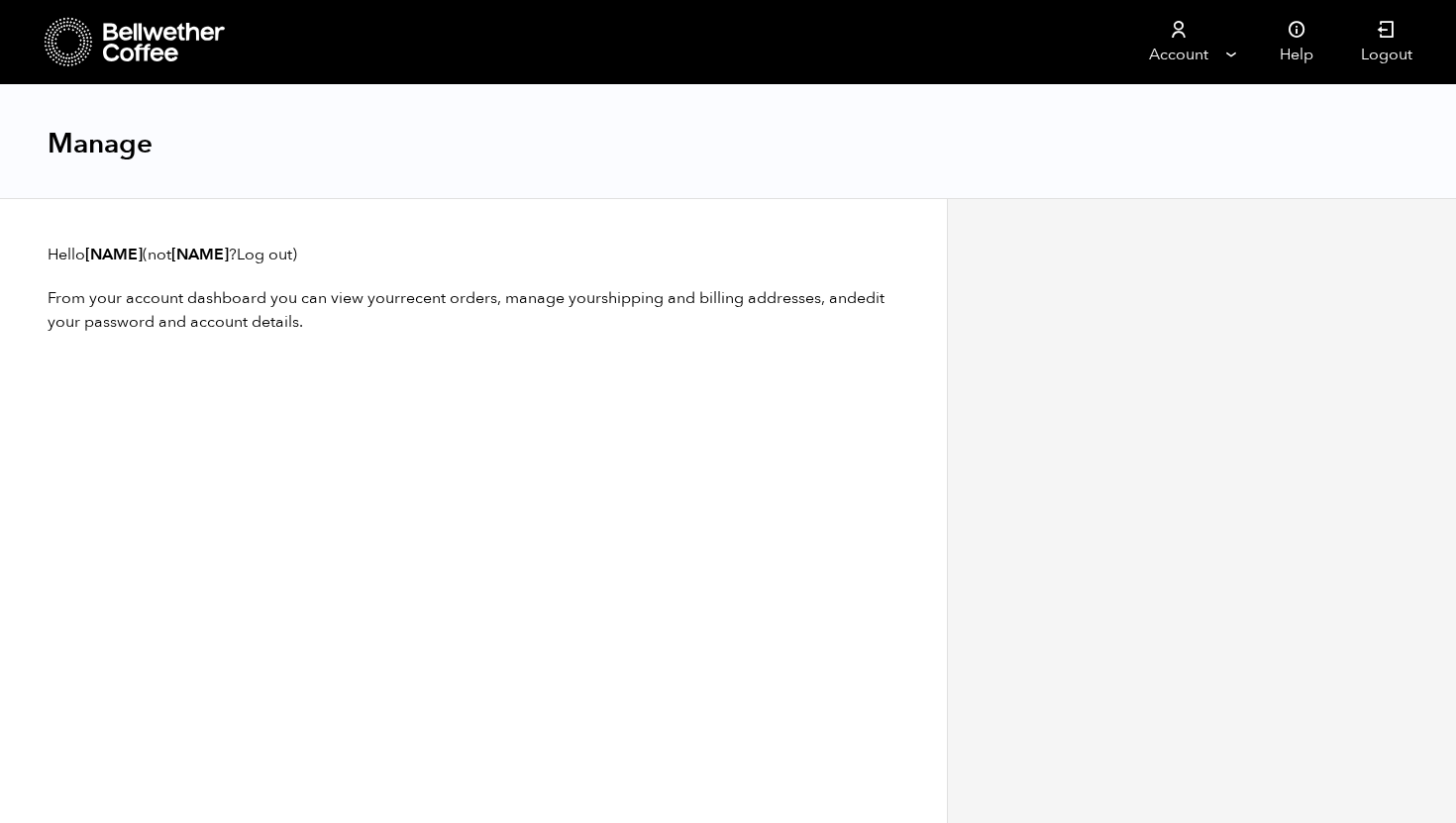 scroll, scrollTop: 0, scrollLeft: 0, axis: both 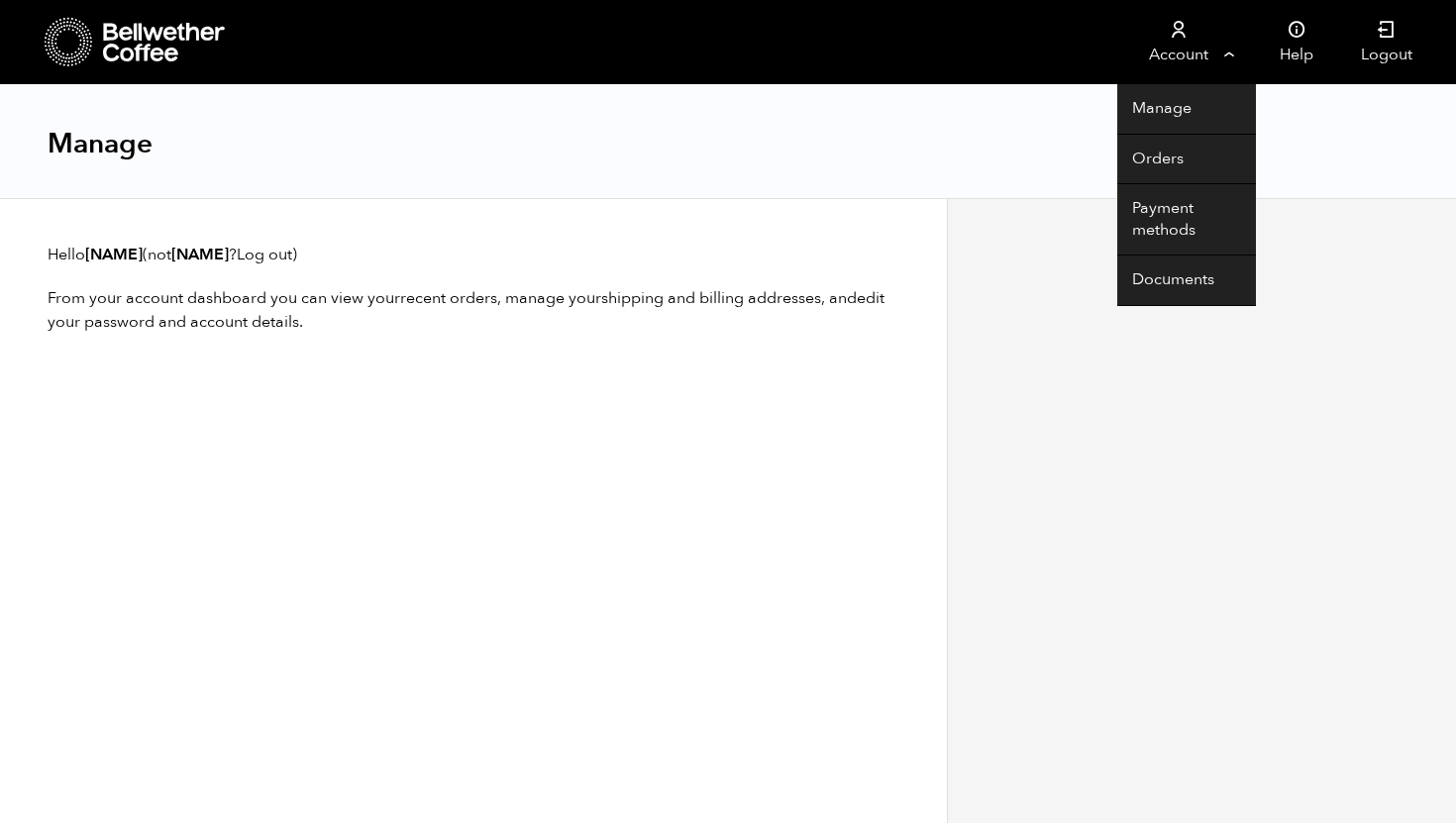 click on "Account" at bounding box center [1178, 42] 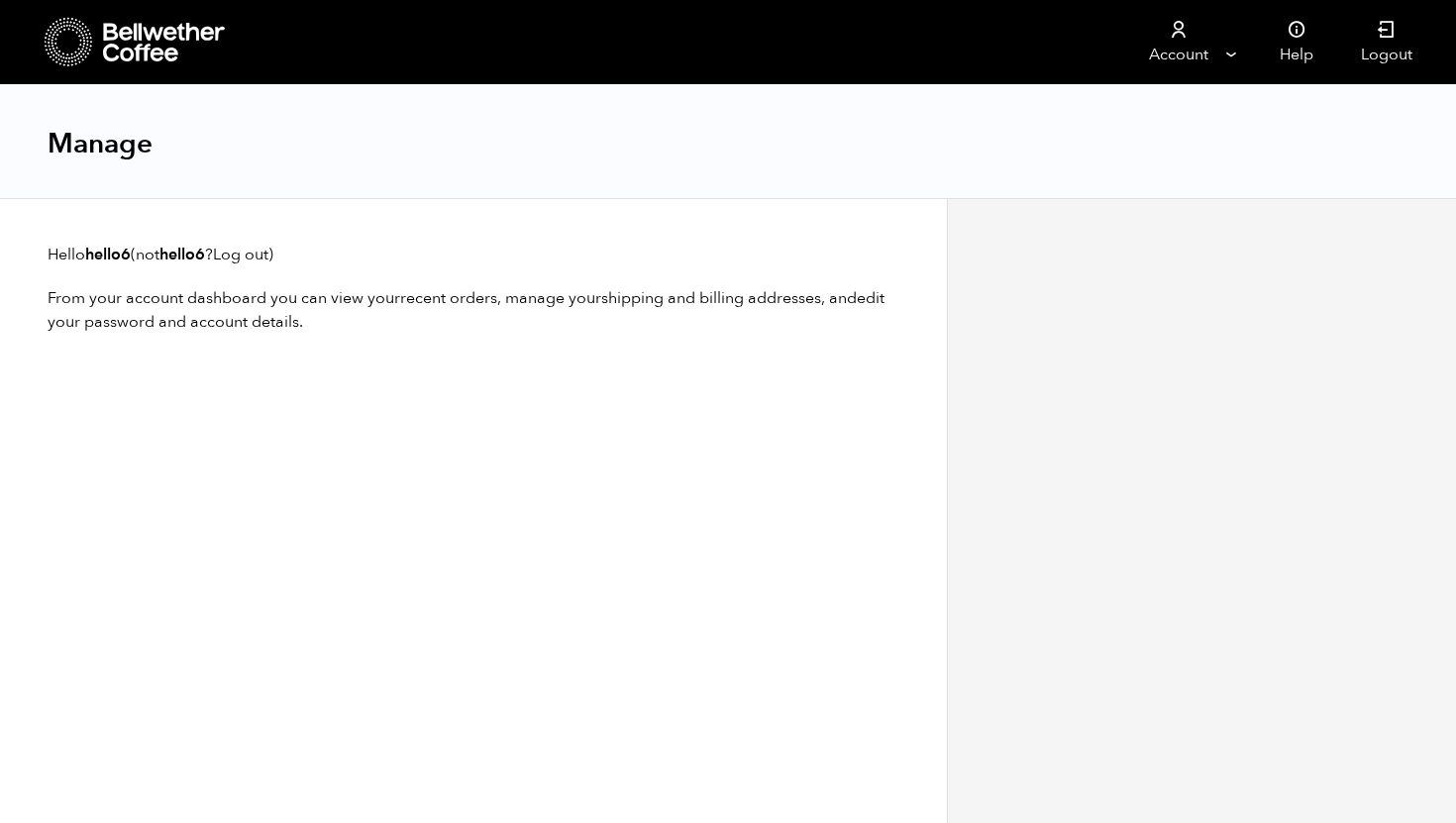 scroll, scrollTop: 0, scrollLeft: 0, axis: both 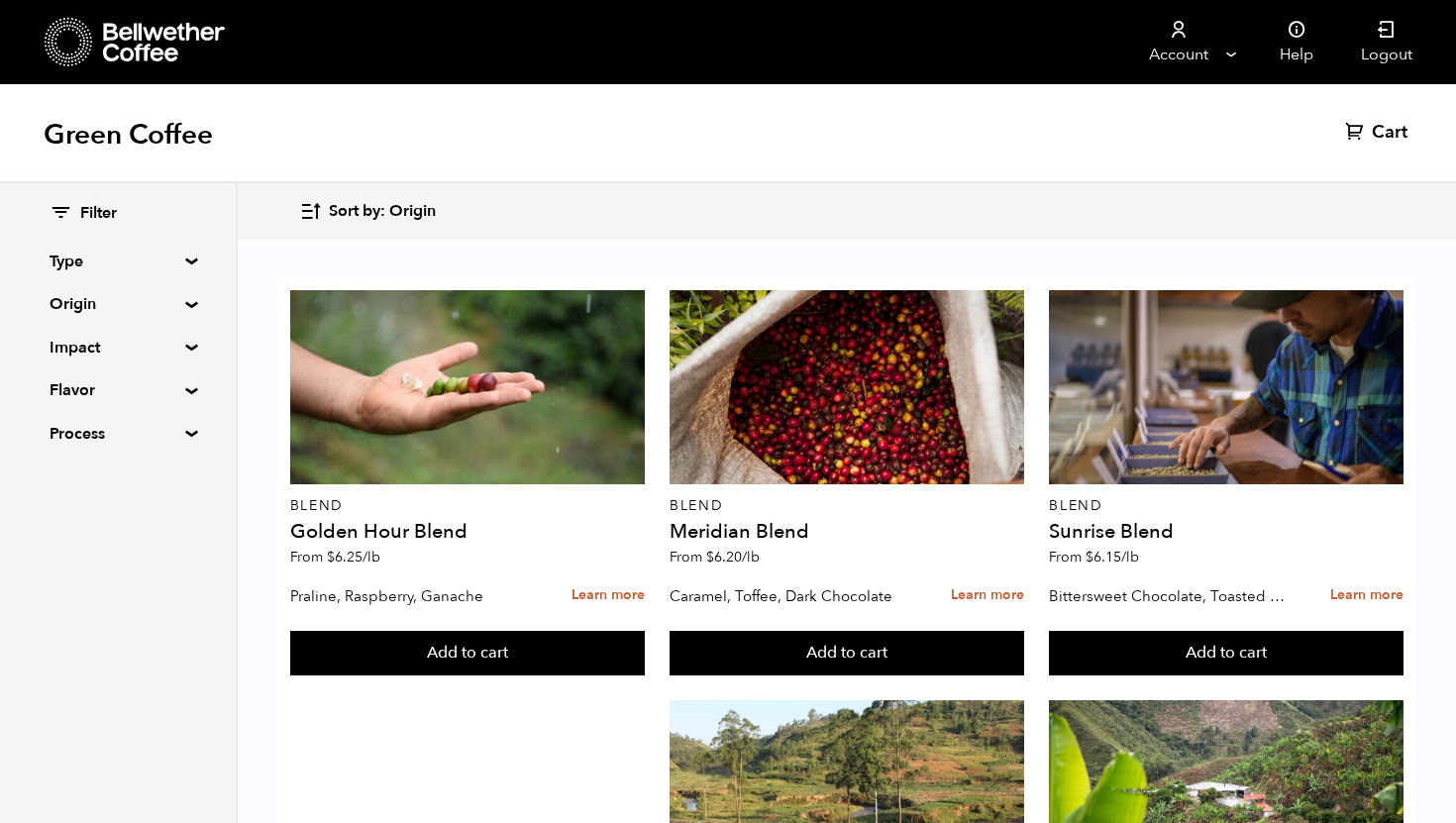 click on "Green Coffee" at bounding box center [128, 135] 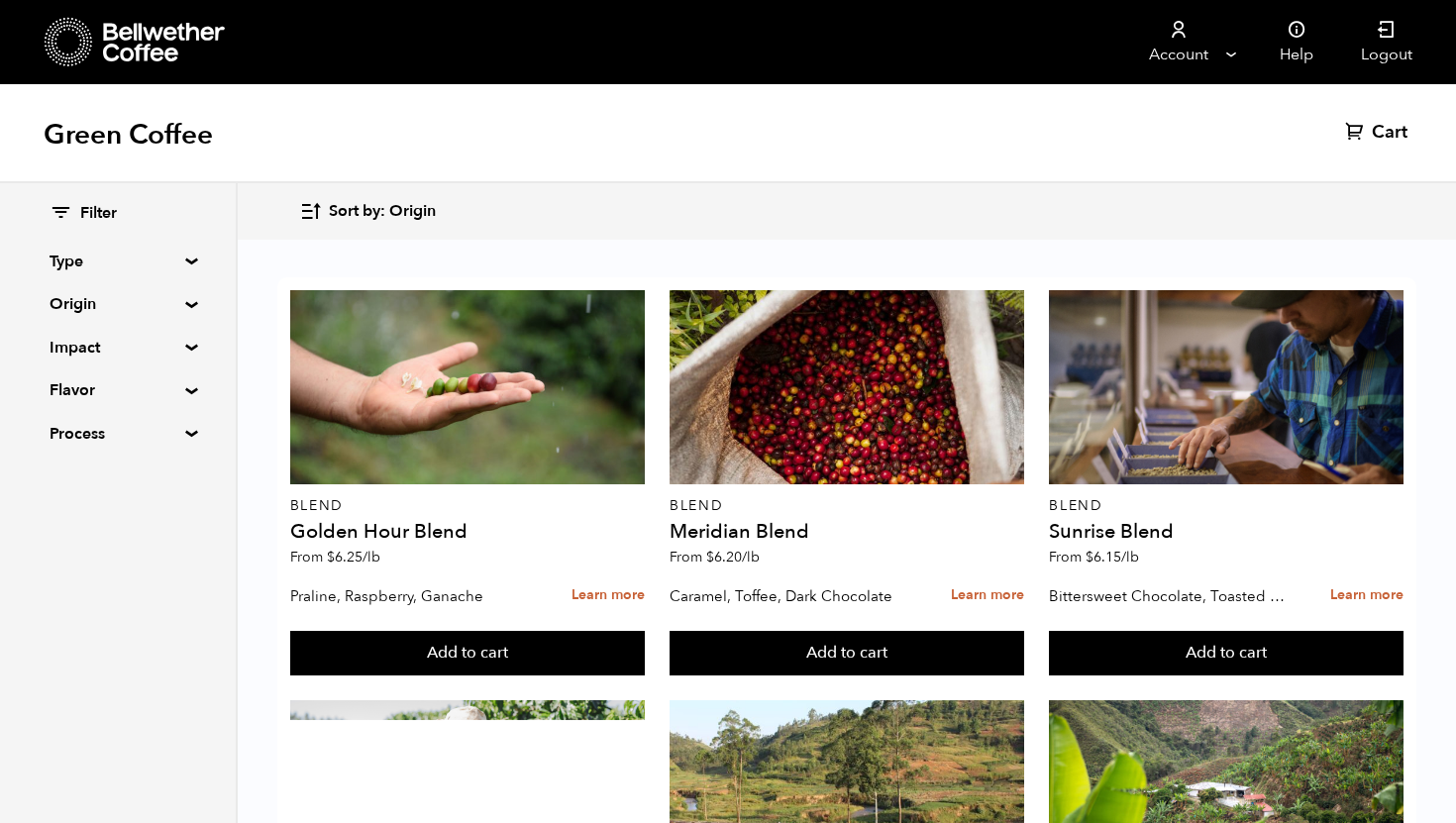 click at bounding box center (204, 42) 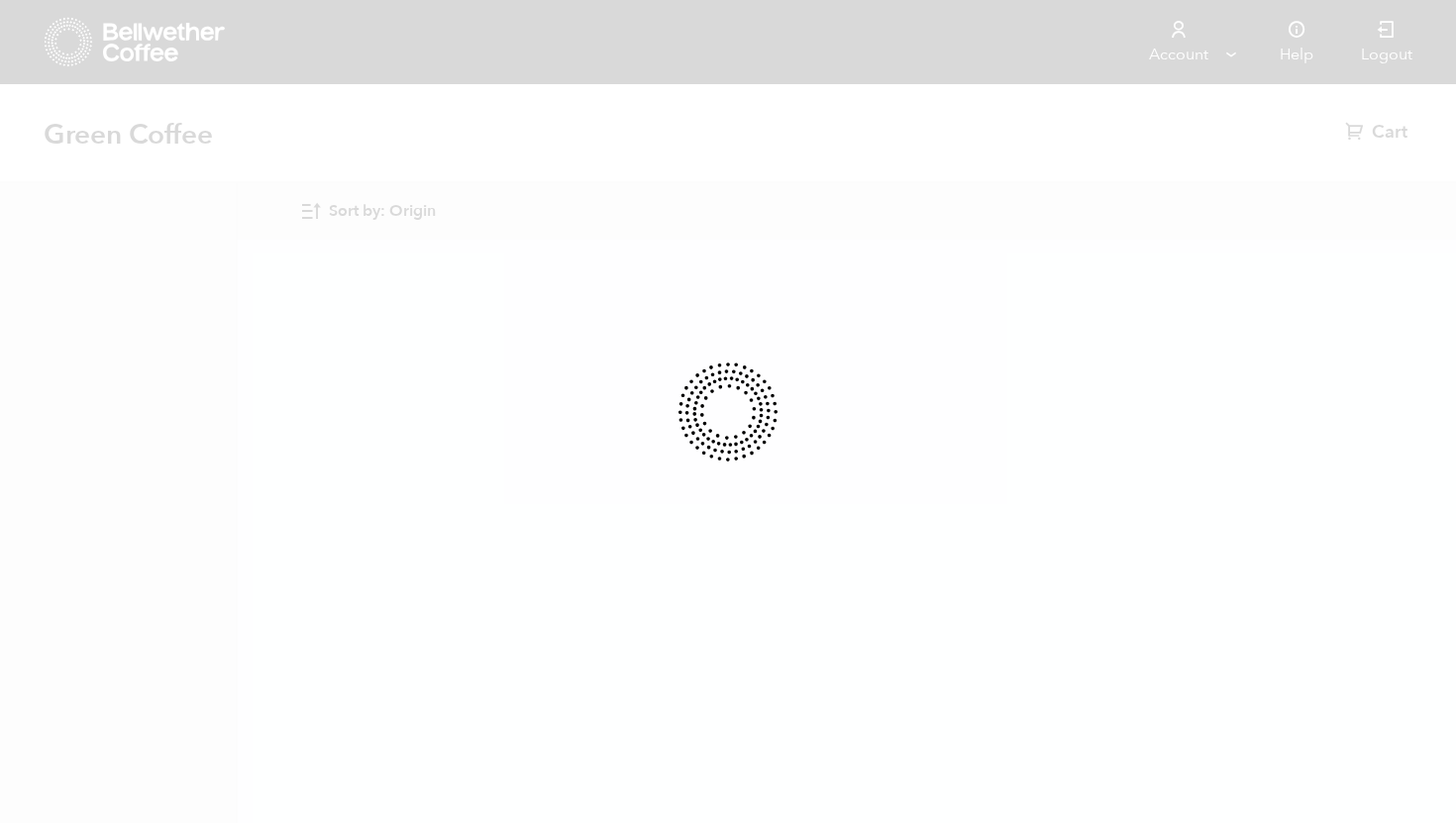 scroll, scrollTop: 0, scrollLeft: 0, axis: both 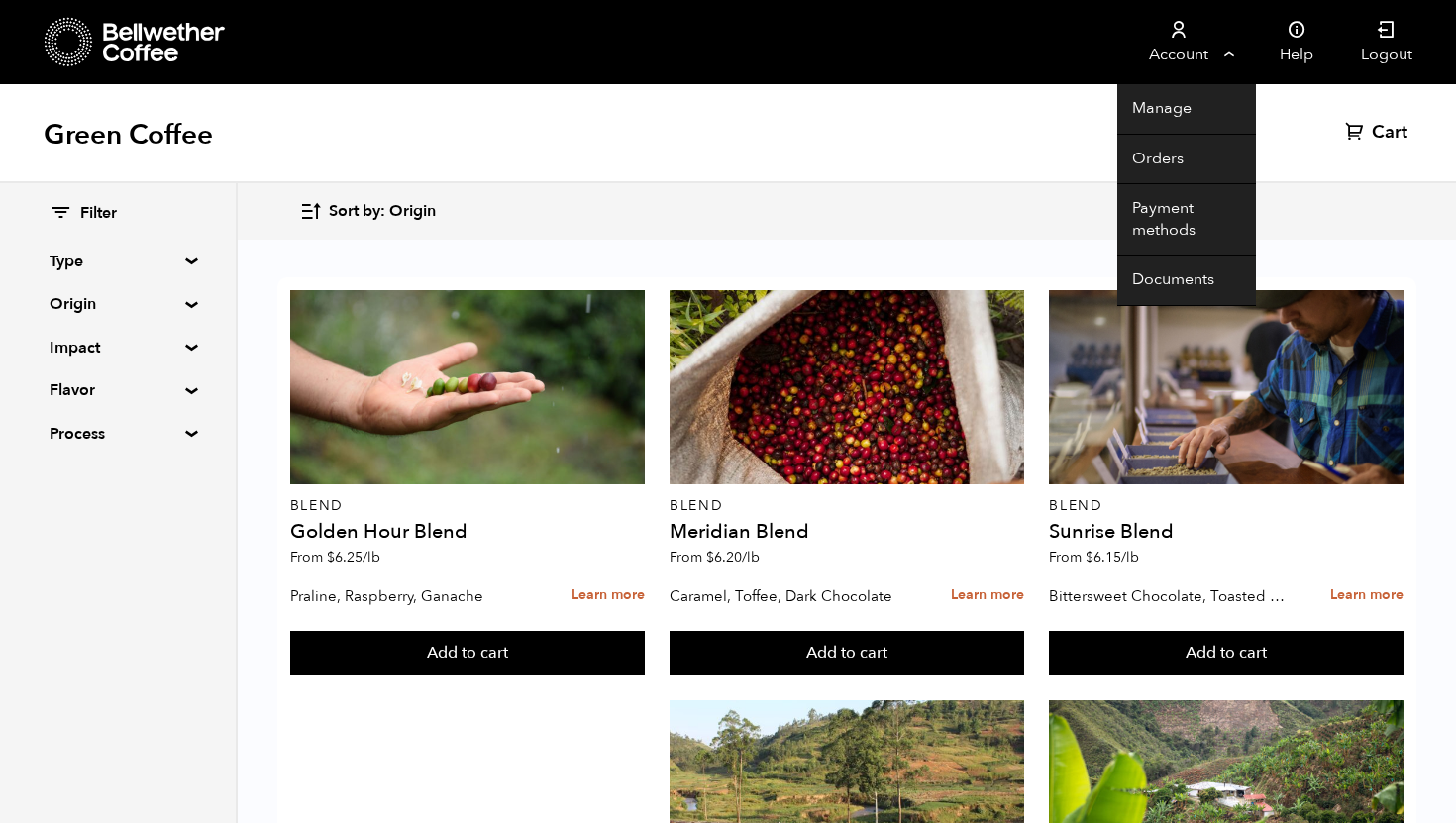 click on "Account" at bounding box center [1178, 42] 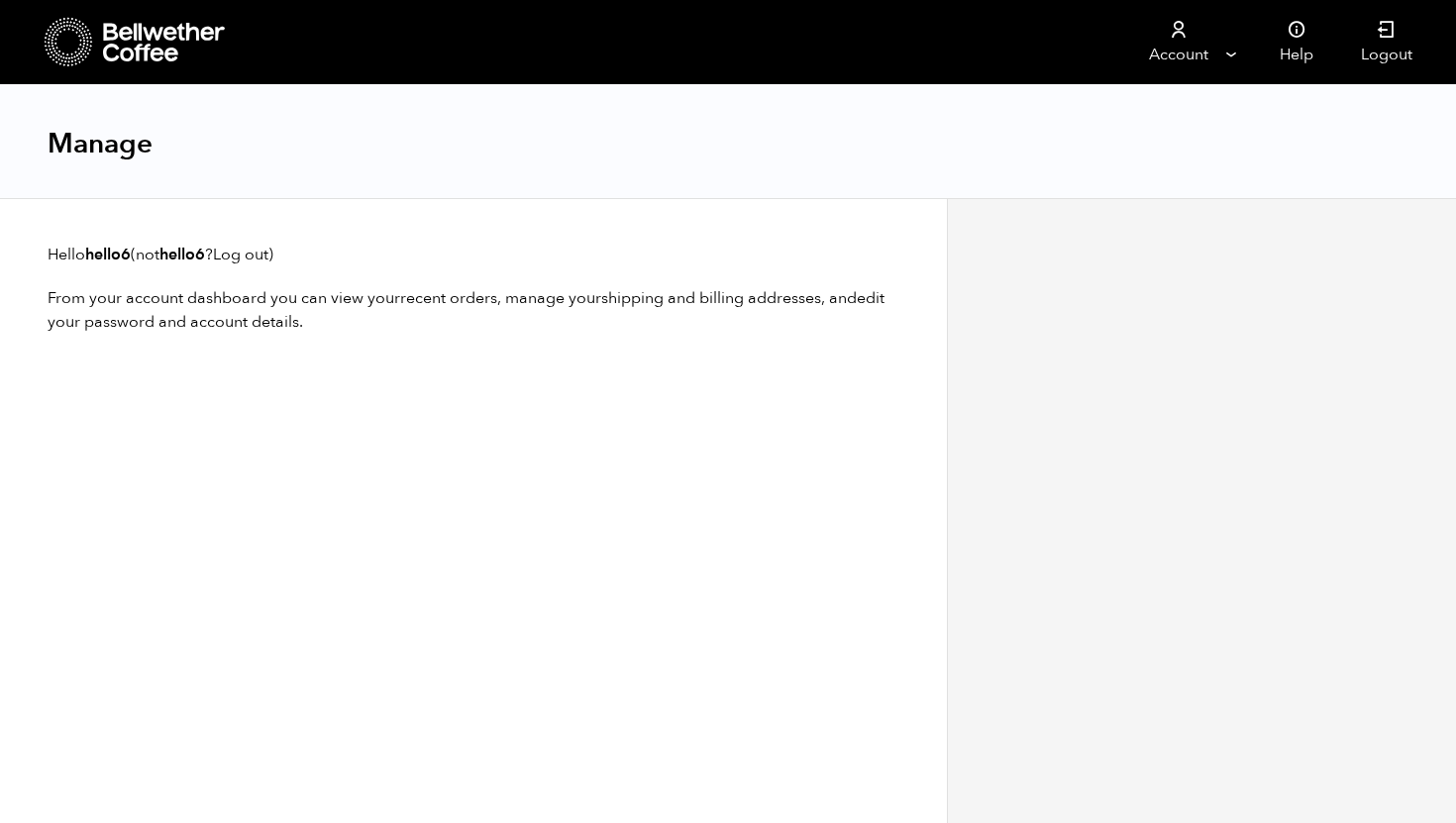 scroll, scrollTop: 0, scrollLeft: 0, axis: both 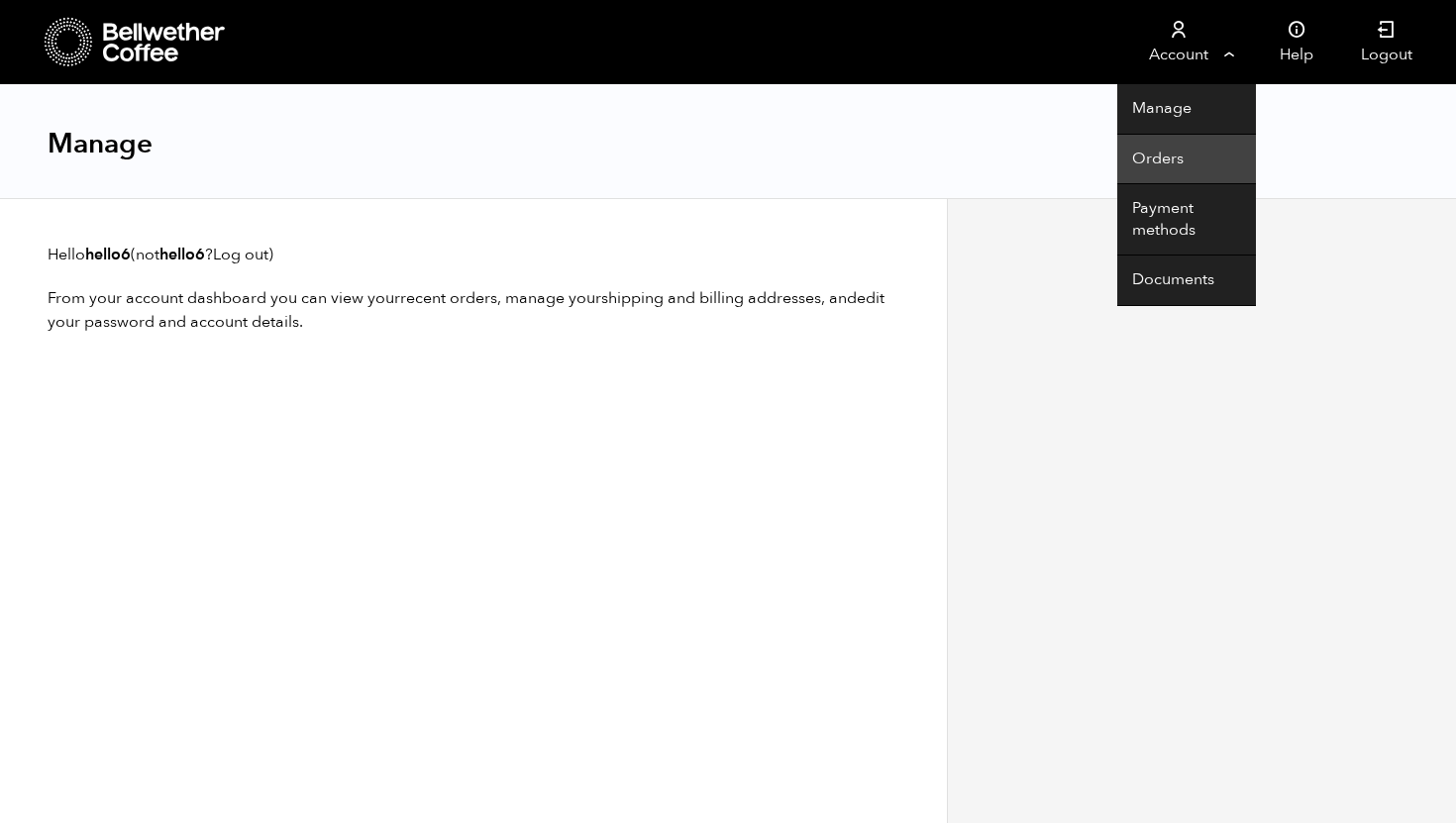 click on "Orders" at bounding box center (1187, 159) 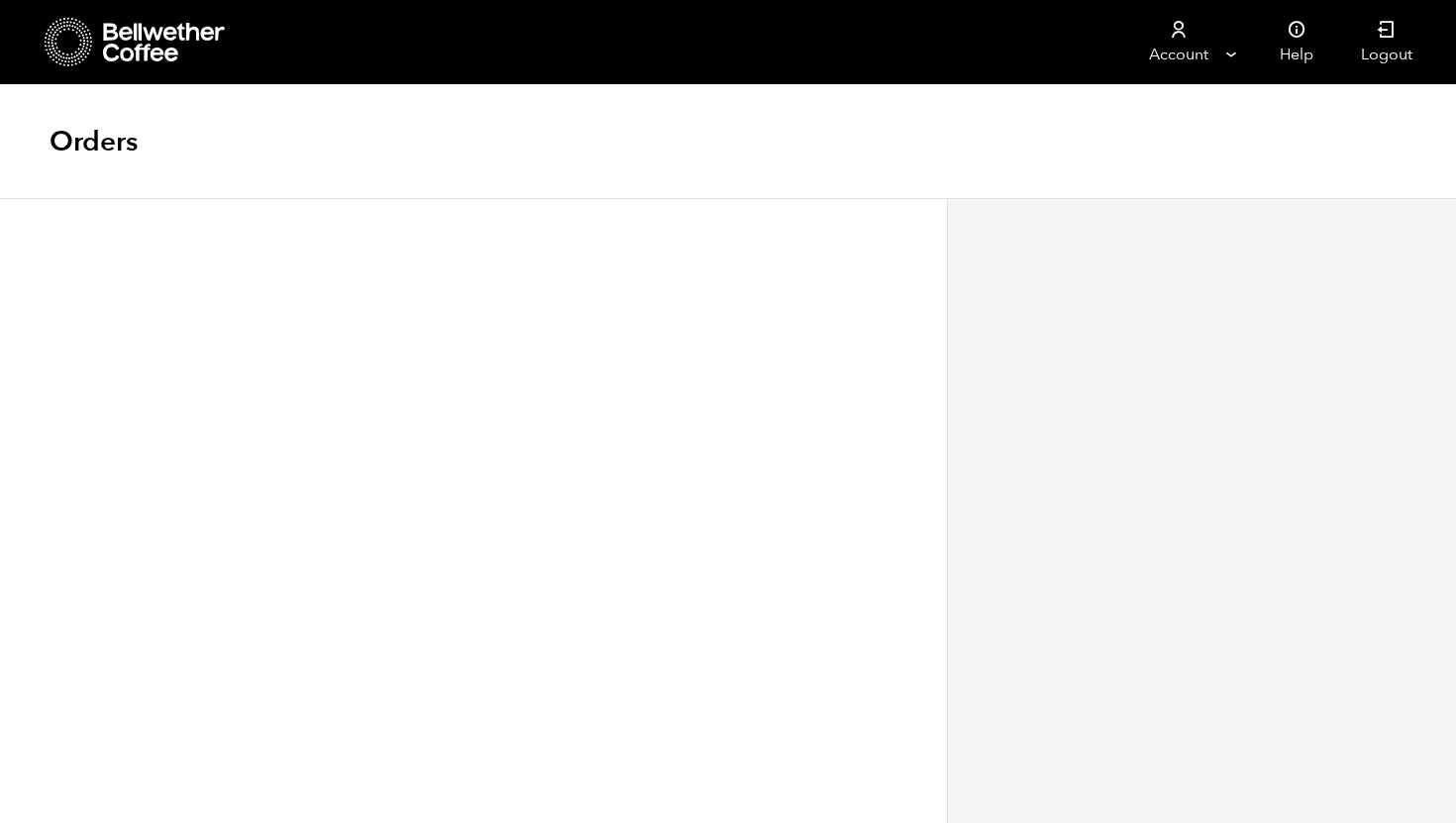 scroll, scrollTop: 0, scrollLeft: 0, axis: both 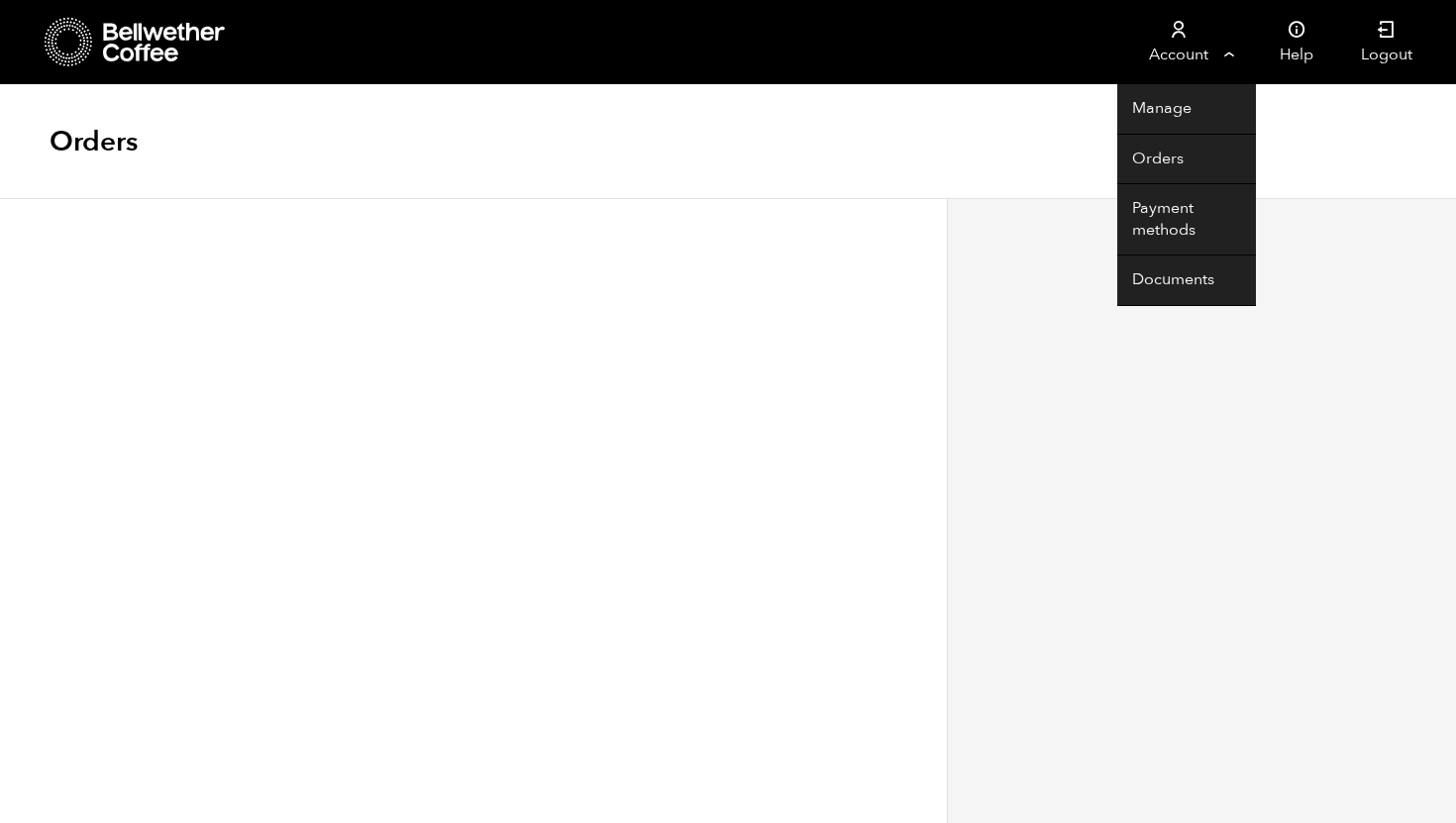 click on "Account" at bounding box center (1178, 42) 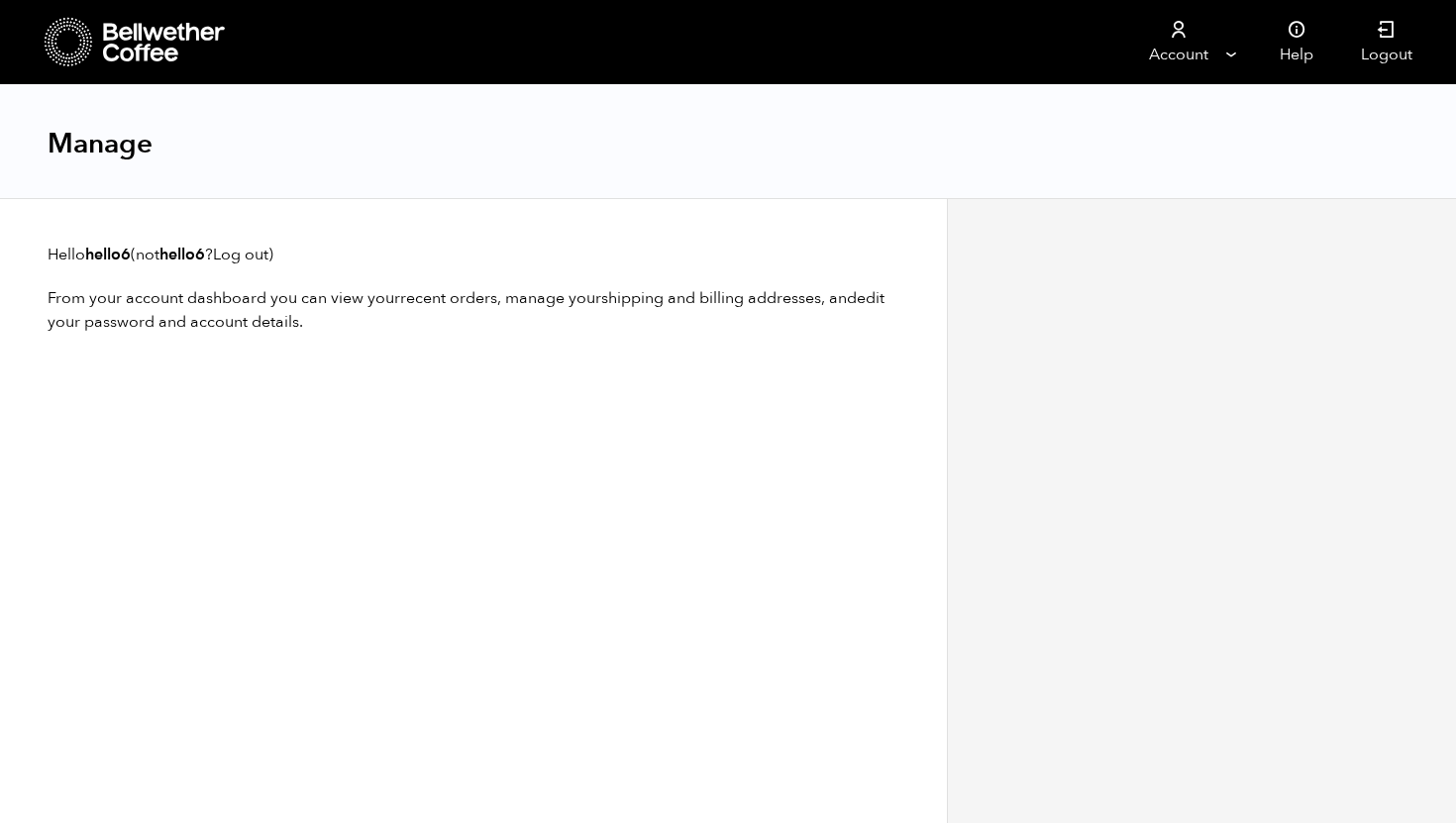 scroll, scrollTop: 0, scrollLeft: 0, axis: both 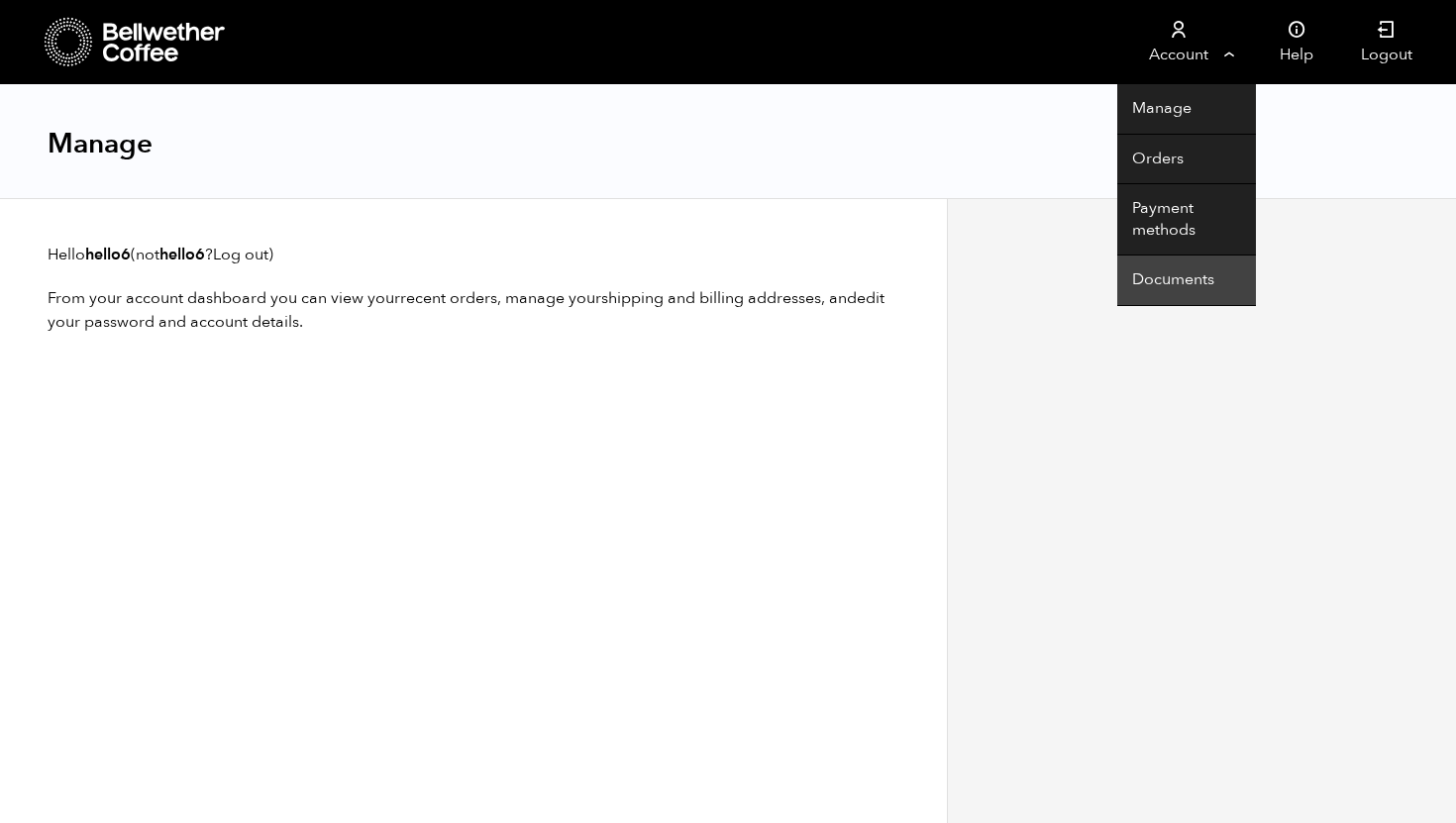 click on "Documents" at bounding box center [1187, 280] 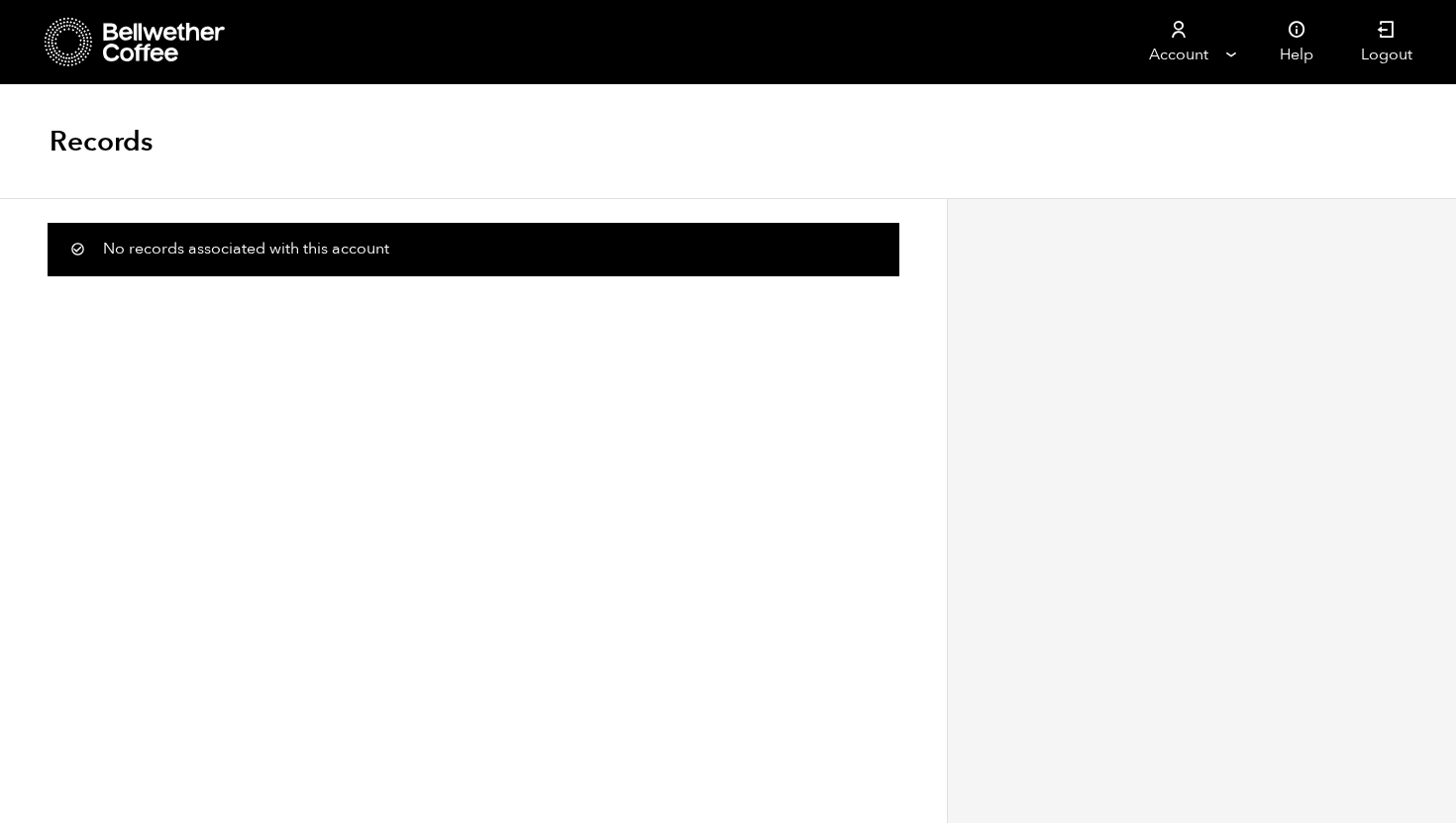 scroll, scrollTop: 0, scrollLeft: 0, axis: both 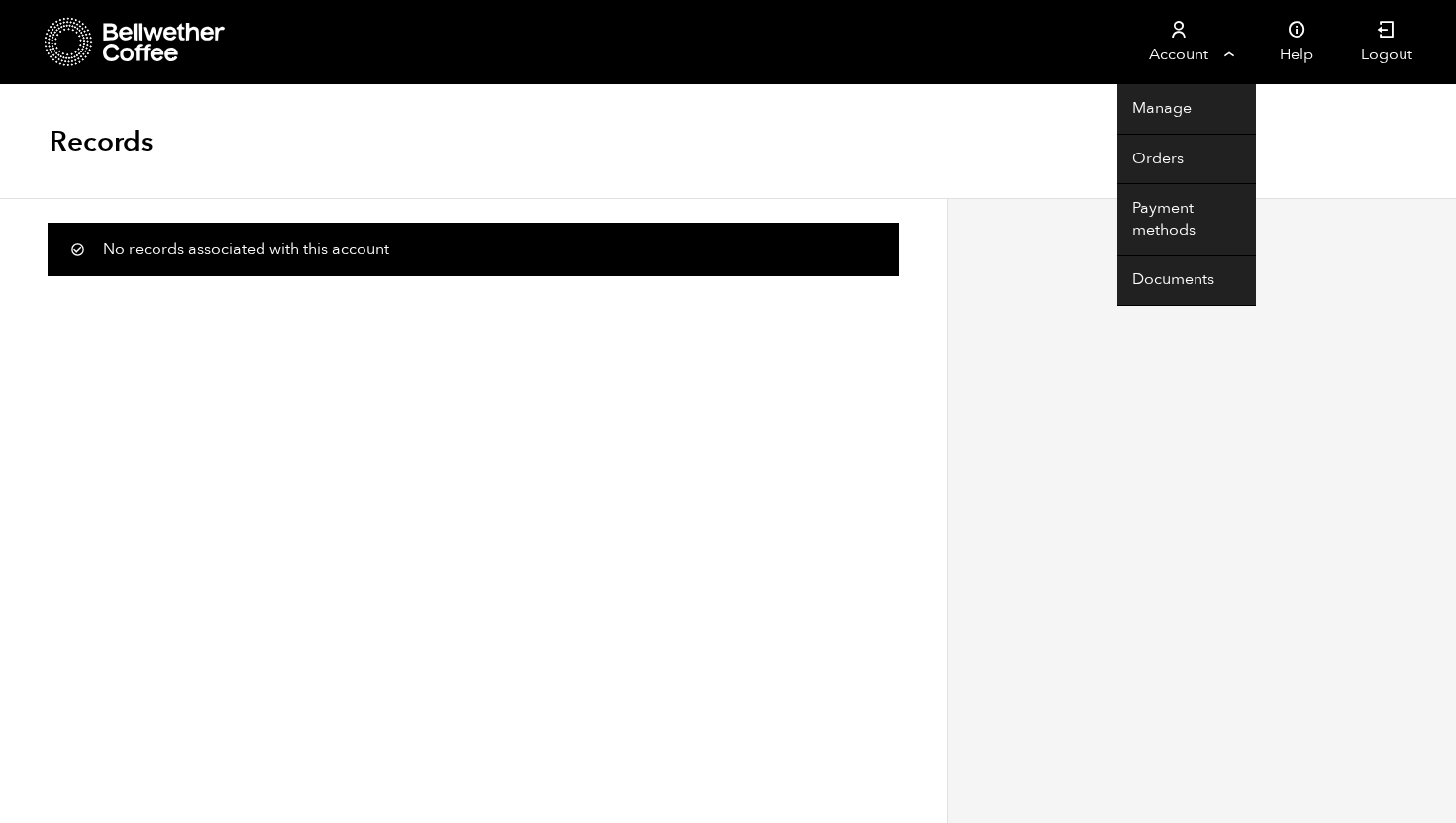 click on "Account" at bounding box center [1178, 42] 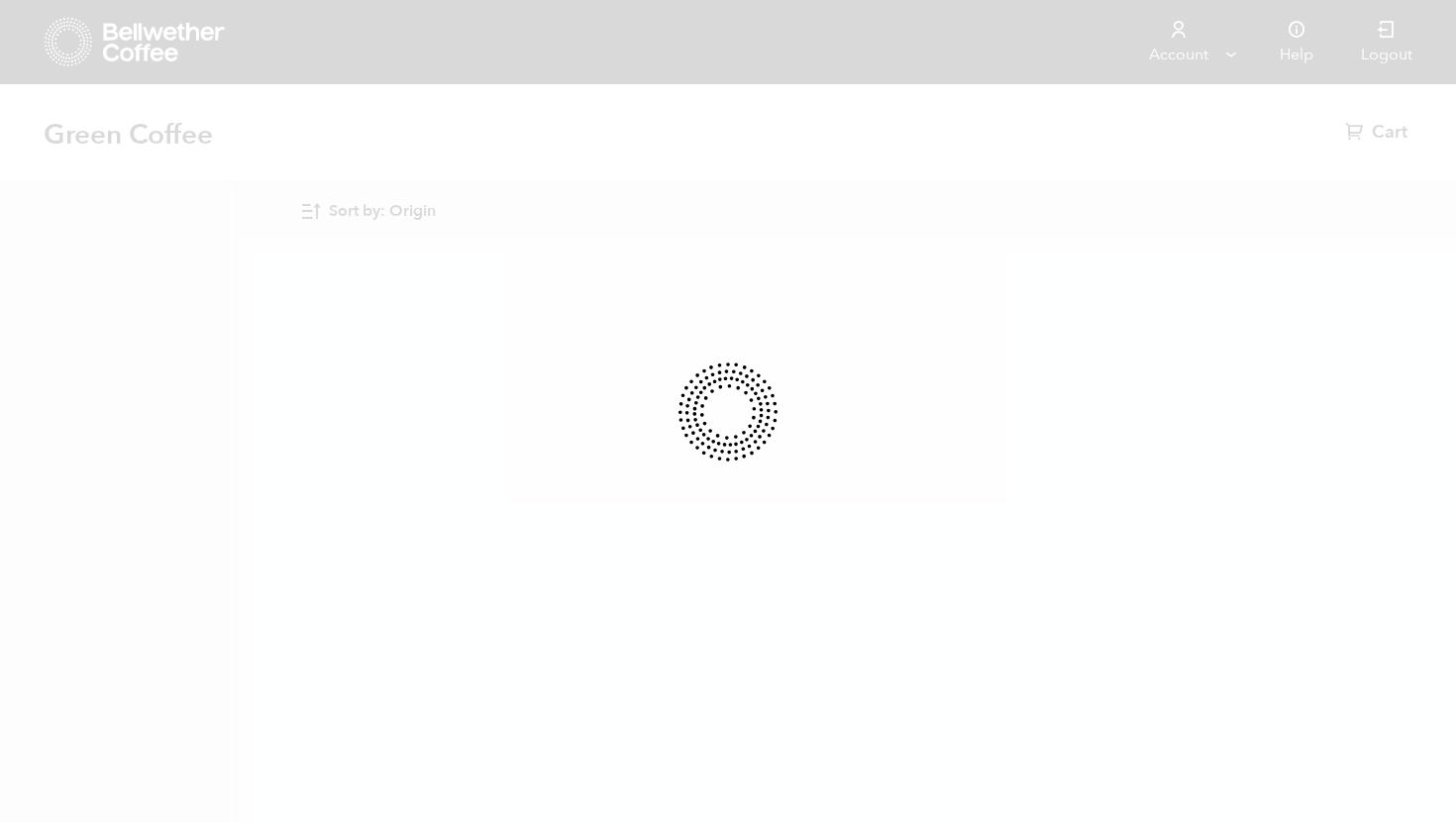 scroll, scrollTop: 0, scrollLeft: 0, axis: both 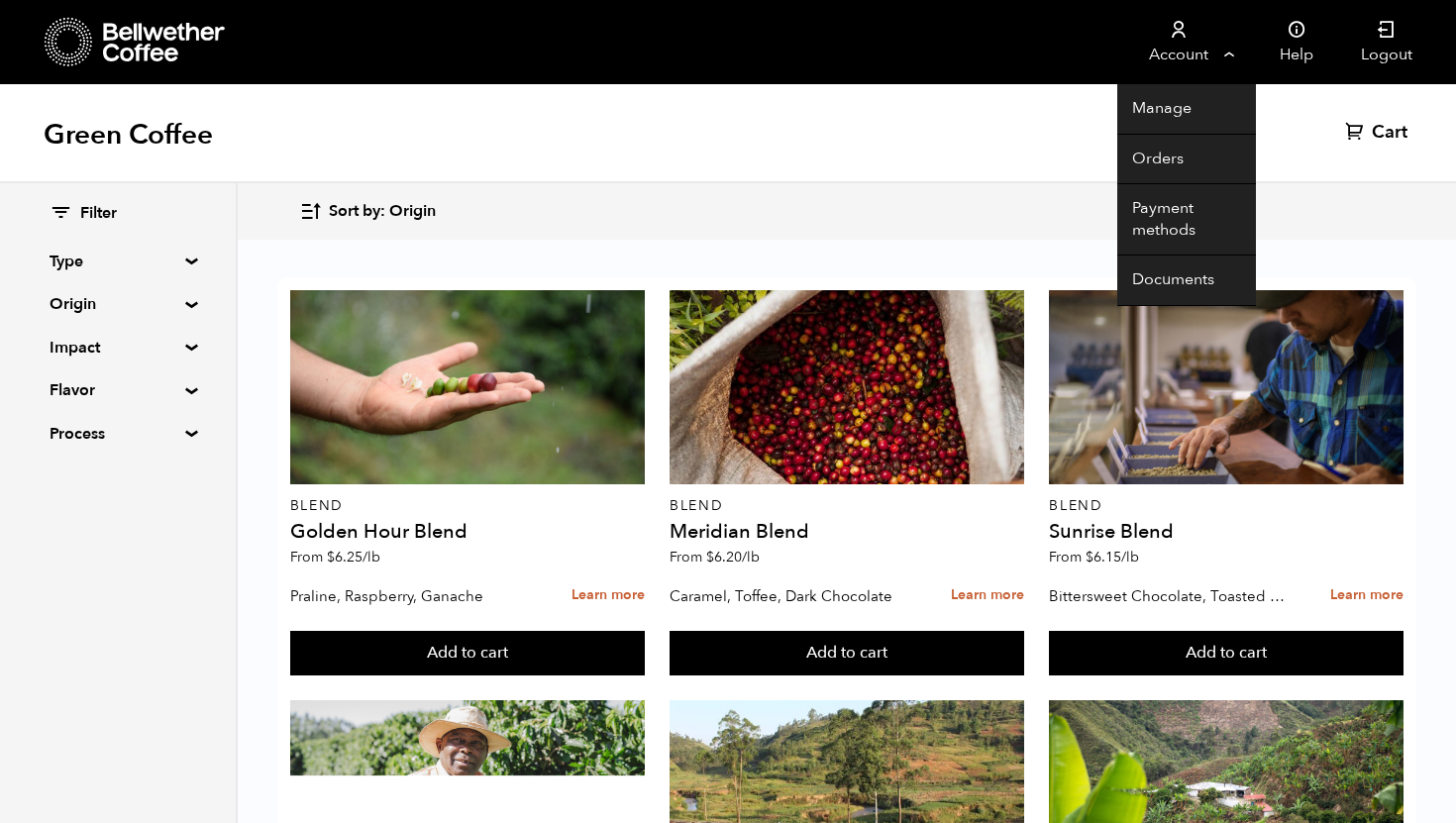 click on "Account" at bounding box center (1178, 42) 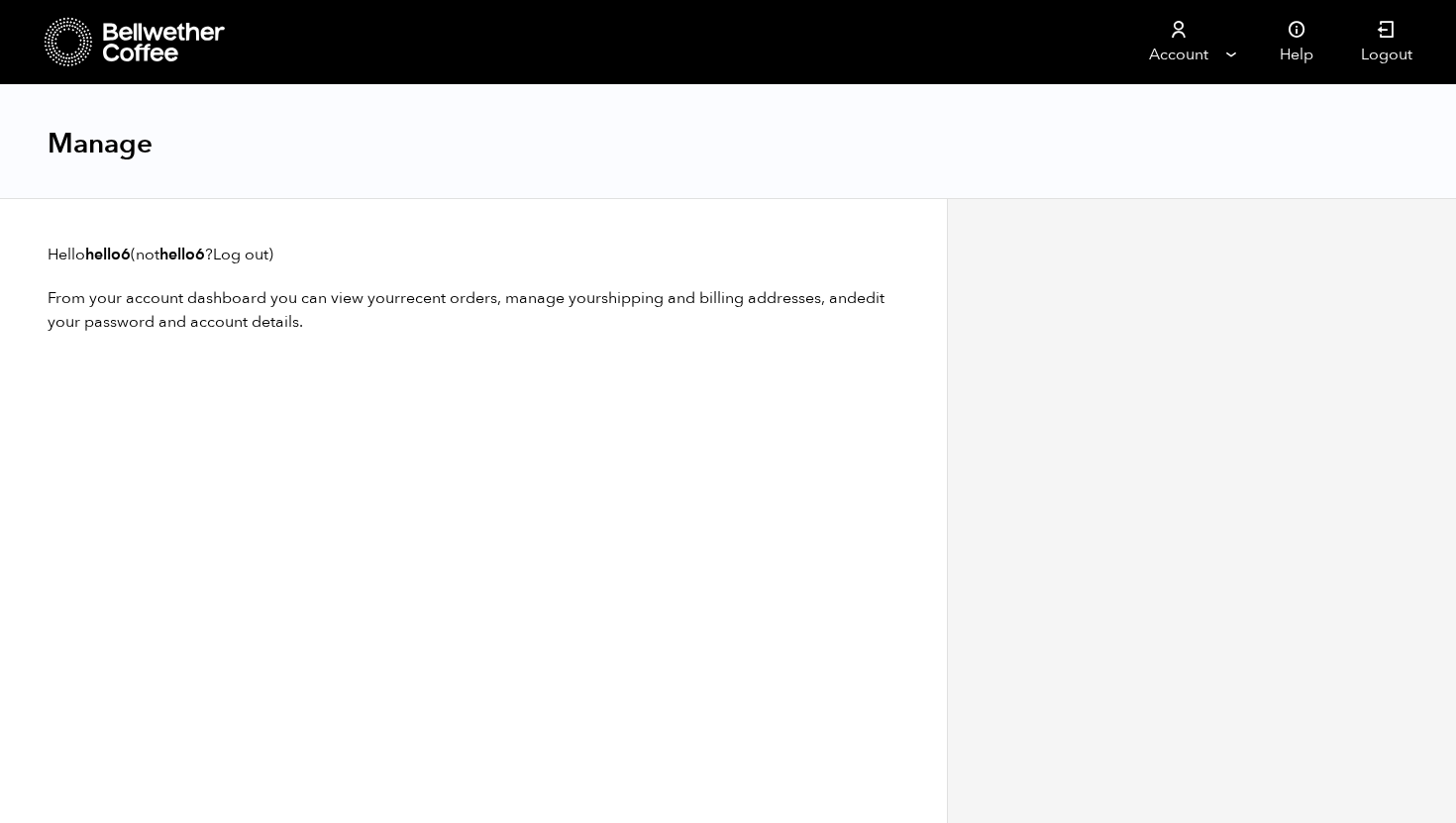 scroll, scrollTop: 0, scrollLeft: 0, axis: both 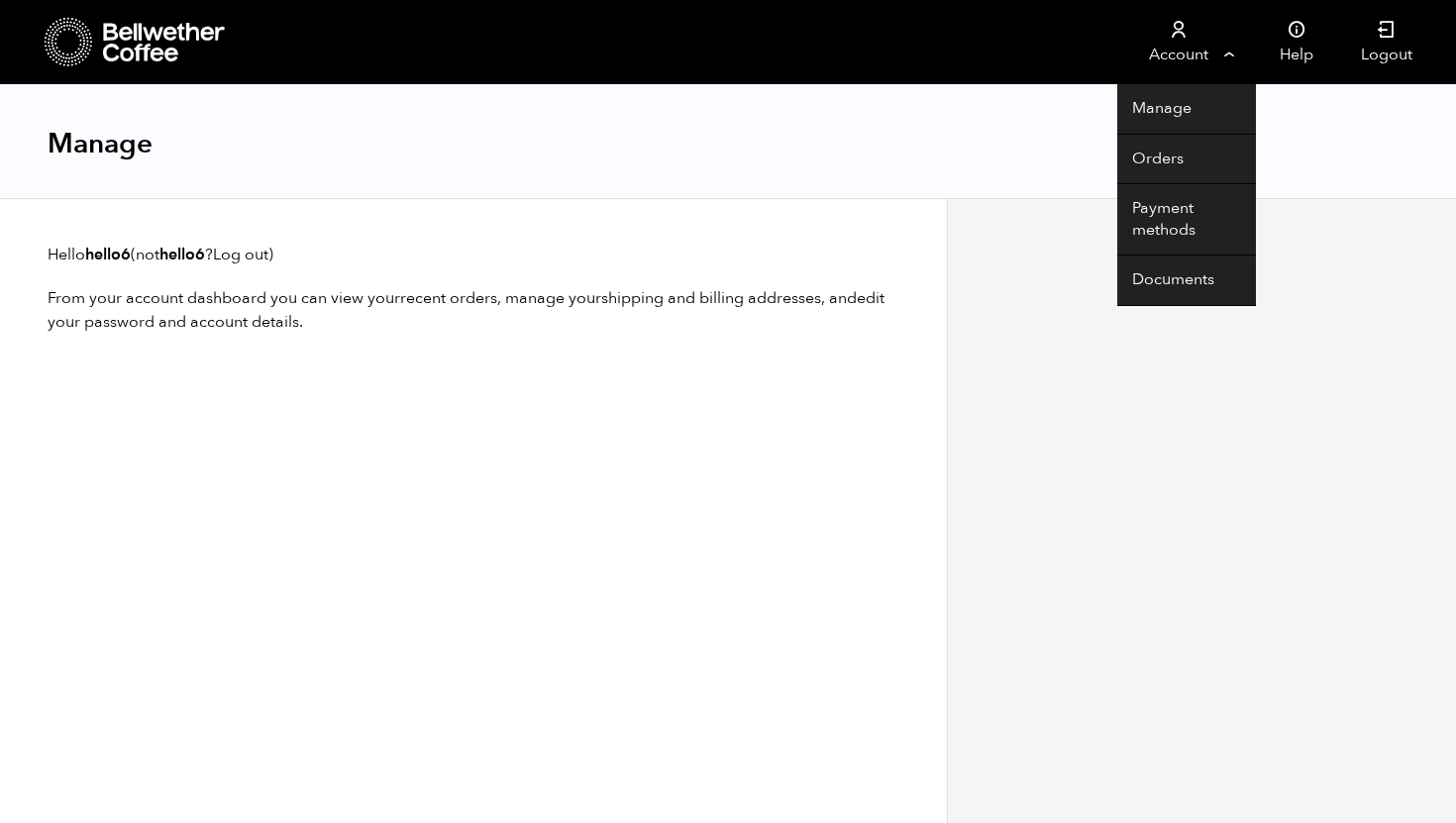 click on "Account" at bounding box center [1178, 42] 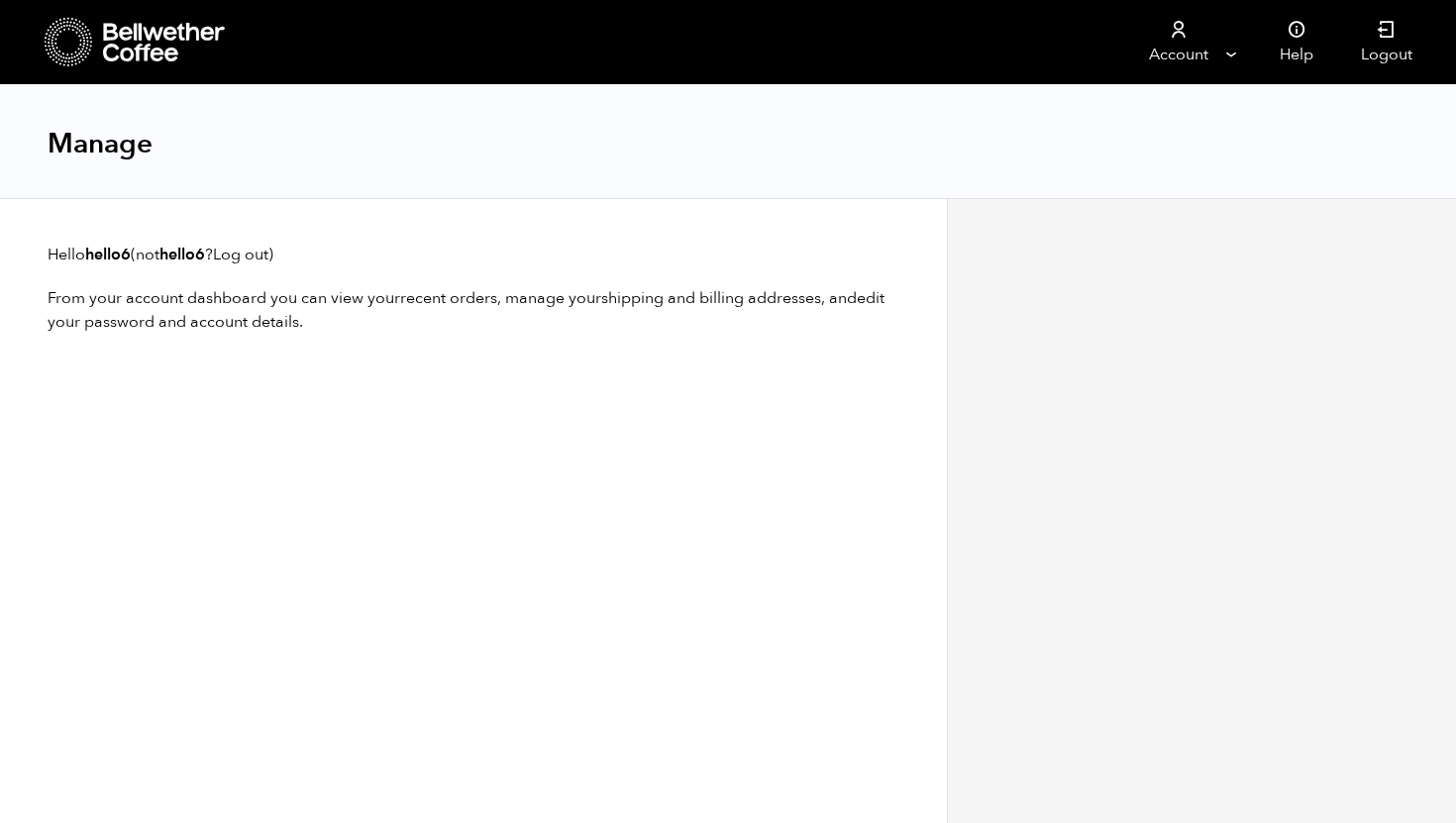 scroll, scrollTop: 0, scrollLeft: 0, axis: both 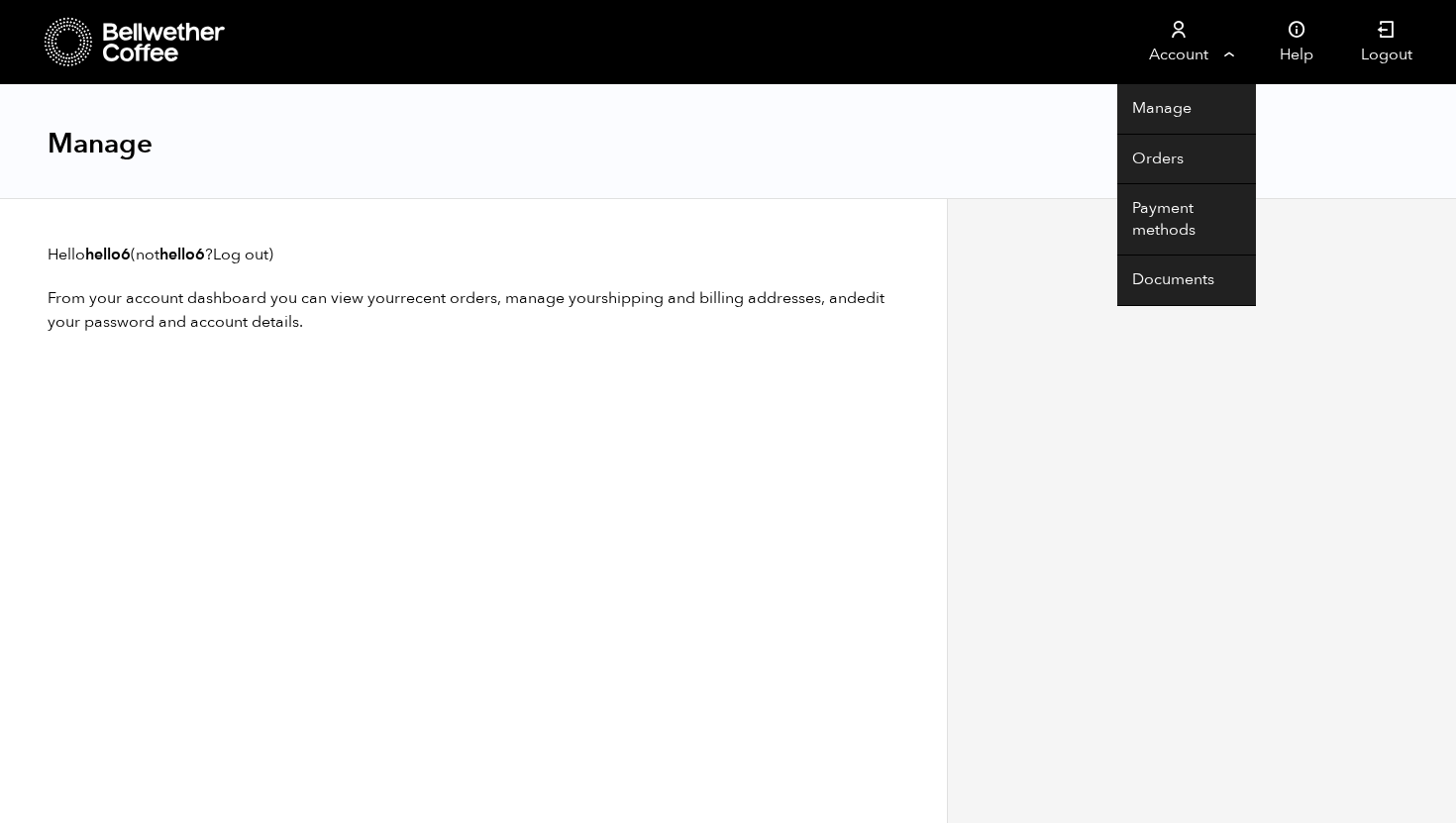 click at bounding box center [1179, 30] 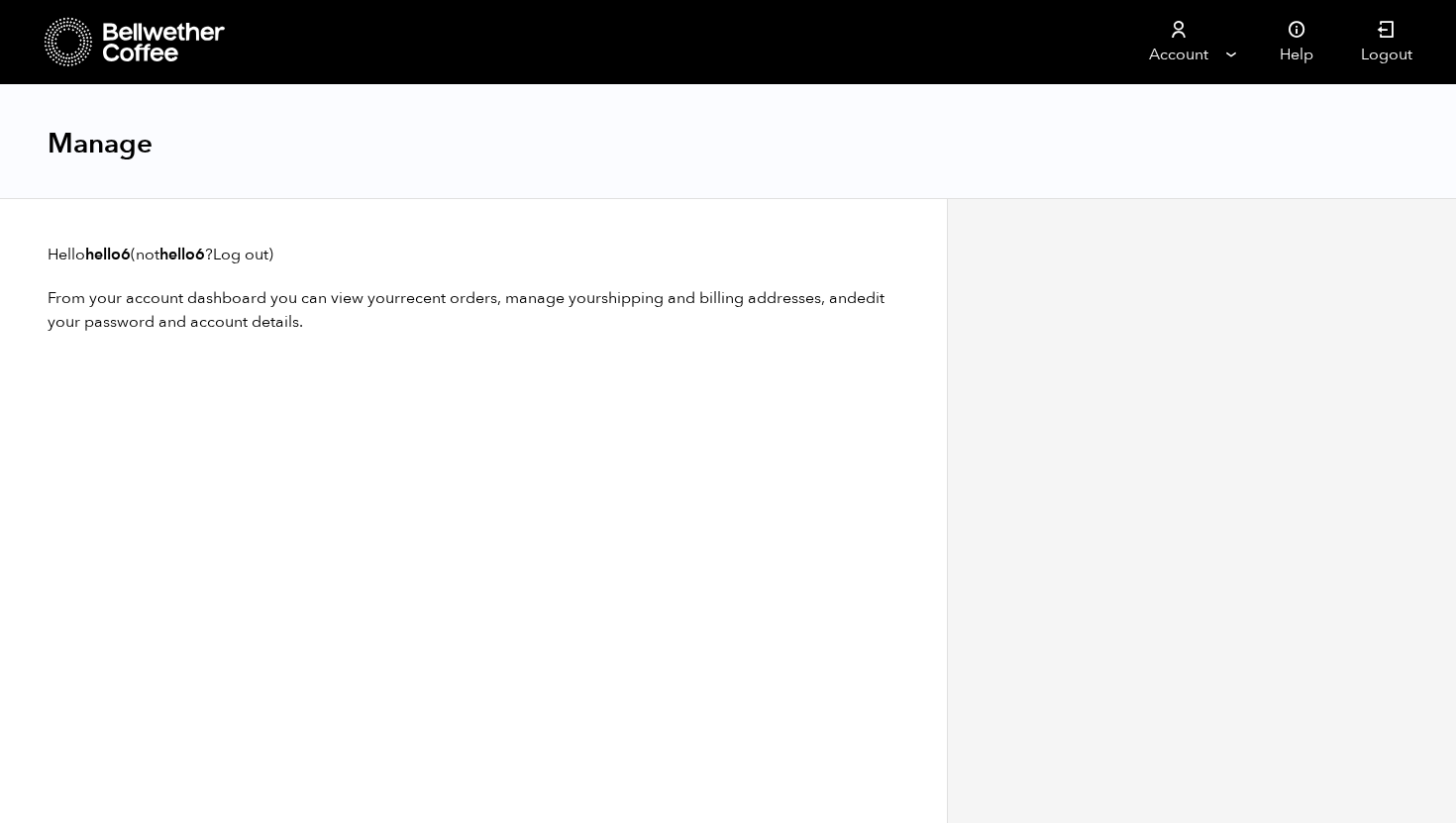 scroll, scrollTop: 0, scrollLeft: 0, axis: both 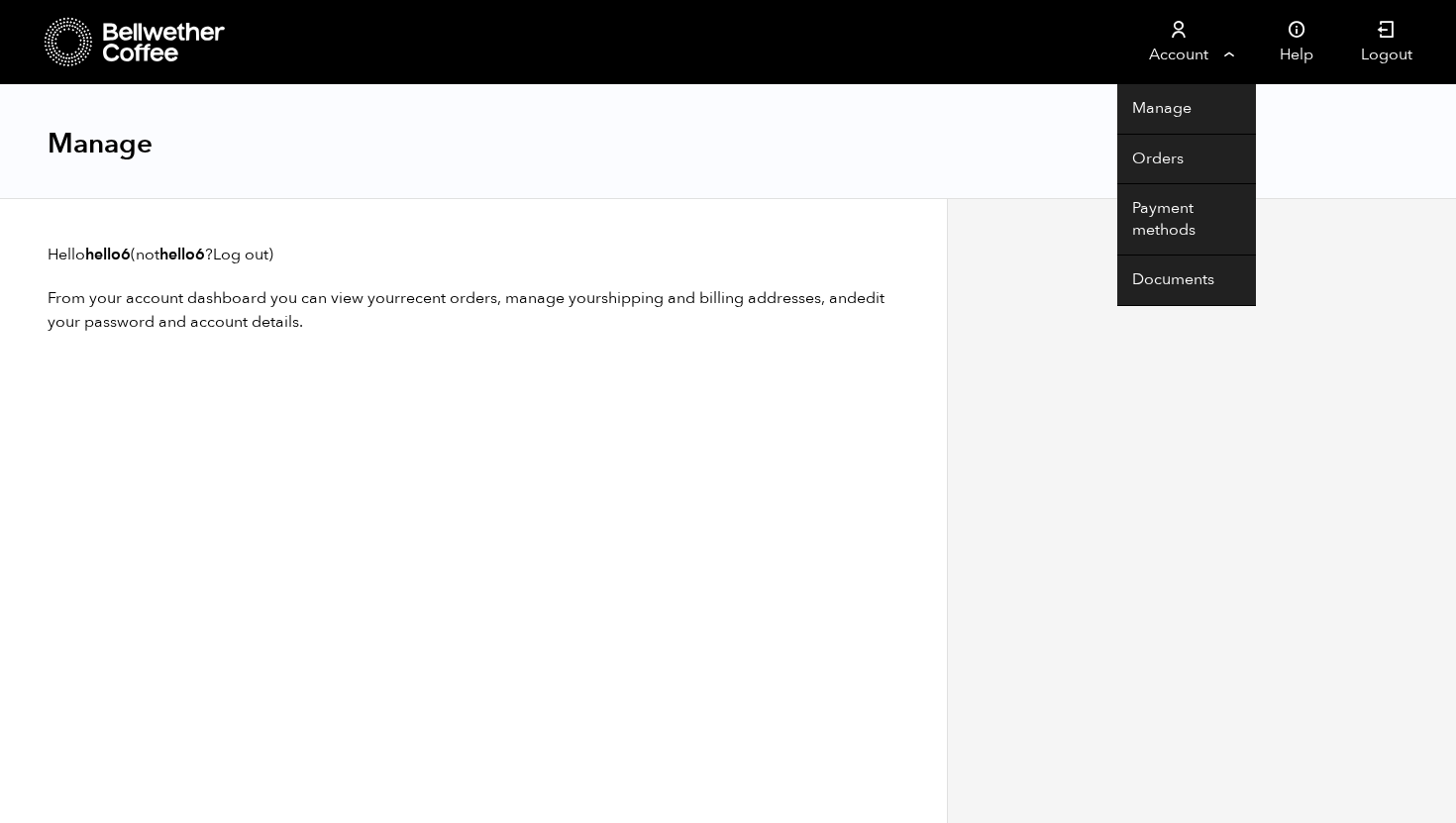 click on "Account" at bounding box center [1178, 42] 